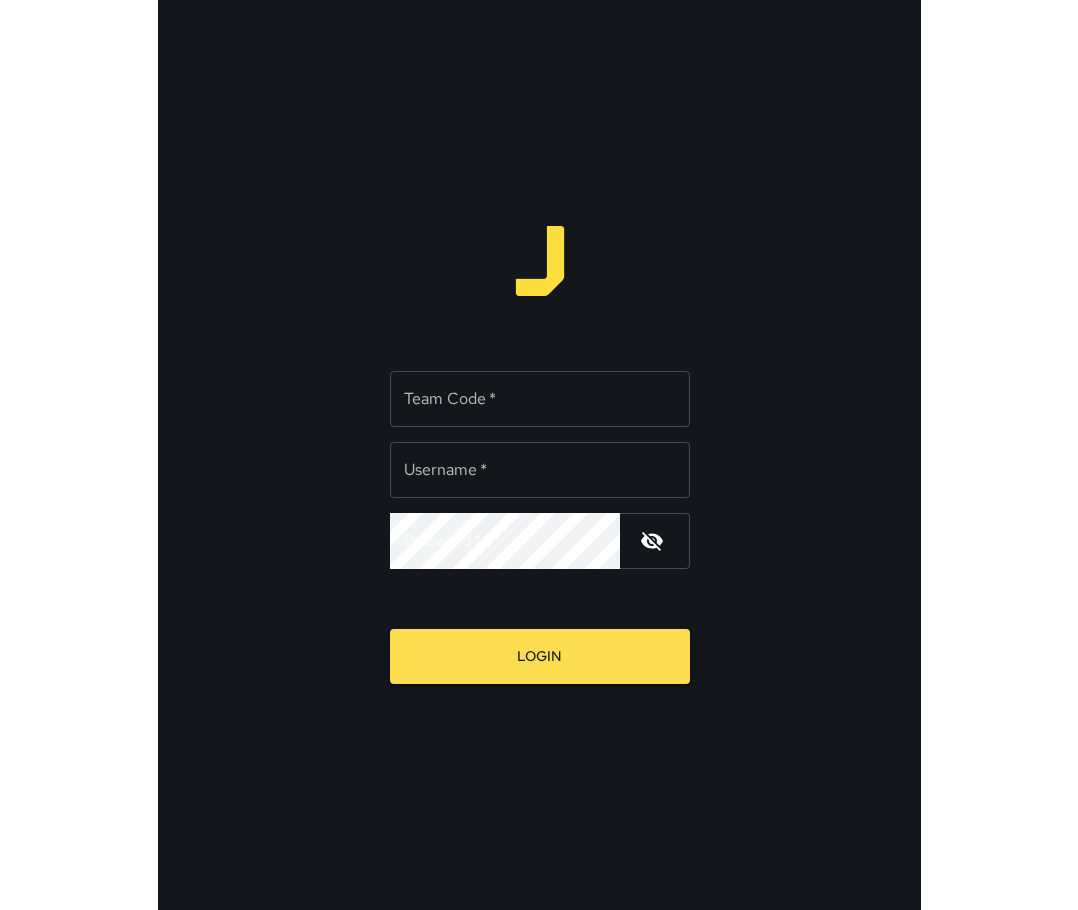 scroll, scrollTop: 0, scrollLeft: 0, axis: both 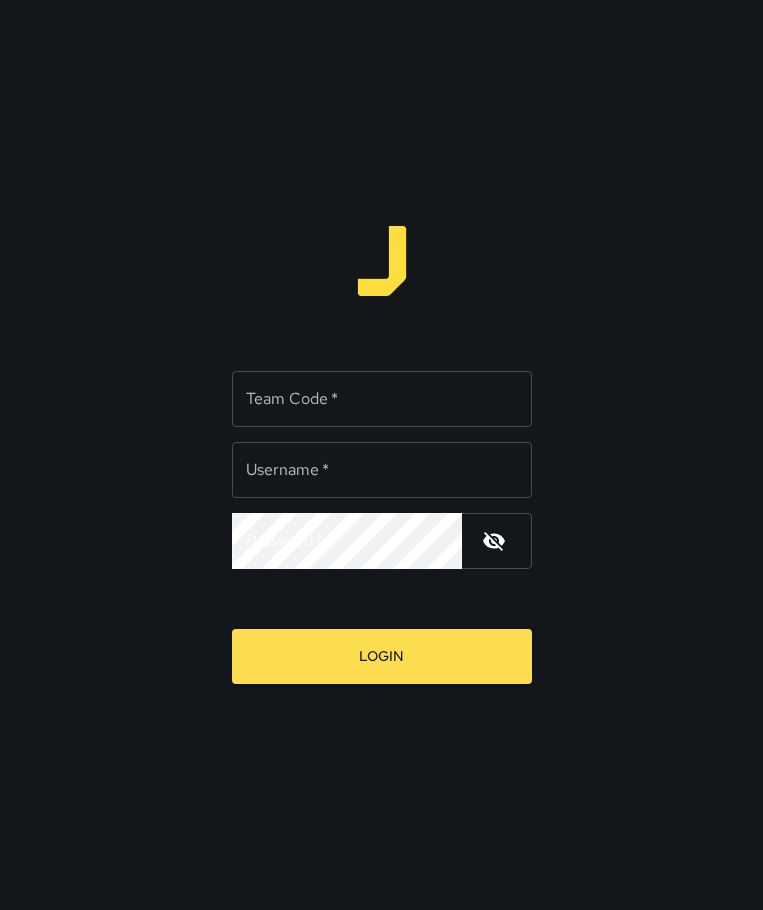type on "**********" 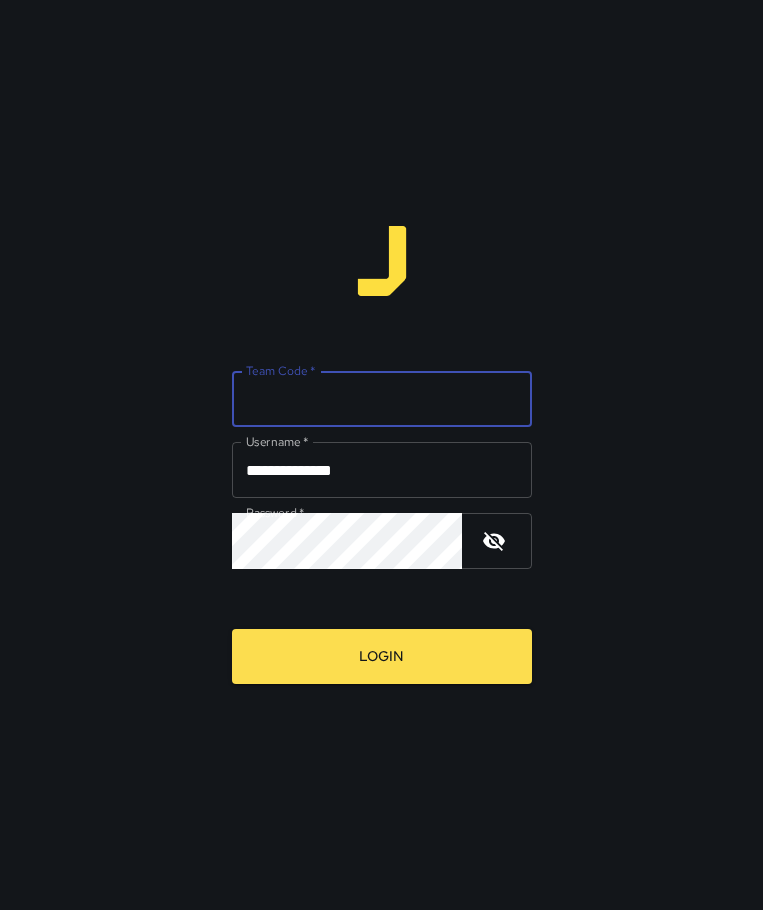 click on "Team Code   *" at bounding box center [382, 399] 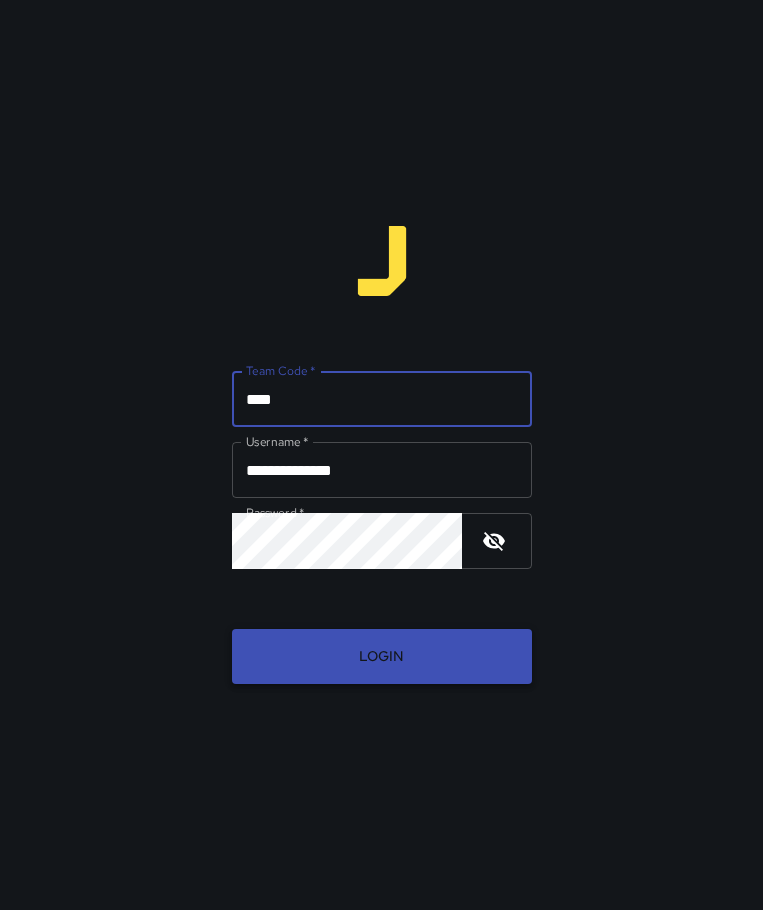 click on "Login" at bounding box center (382, 656) 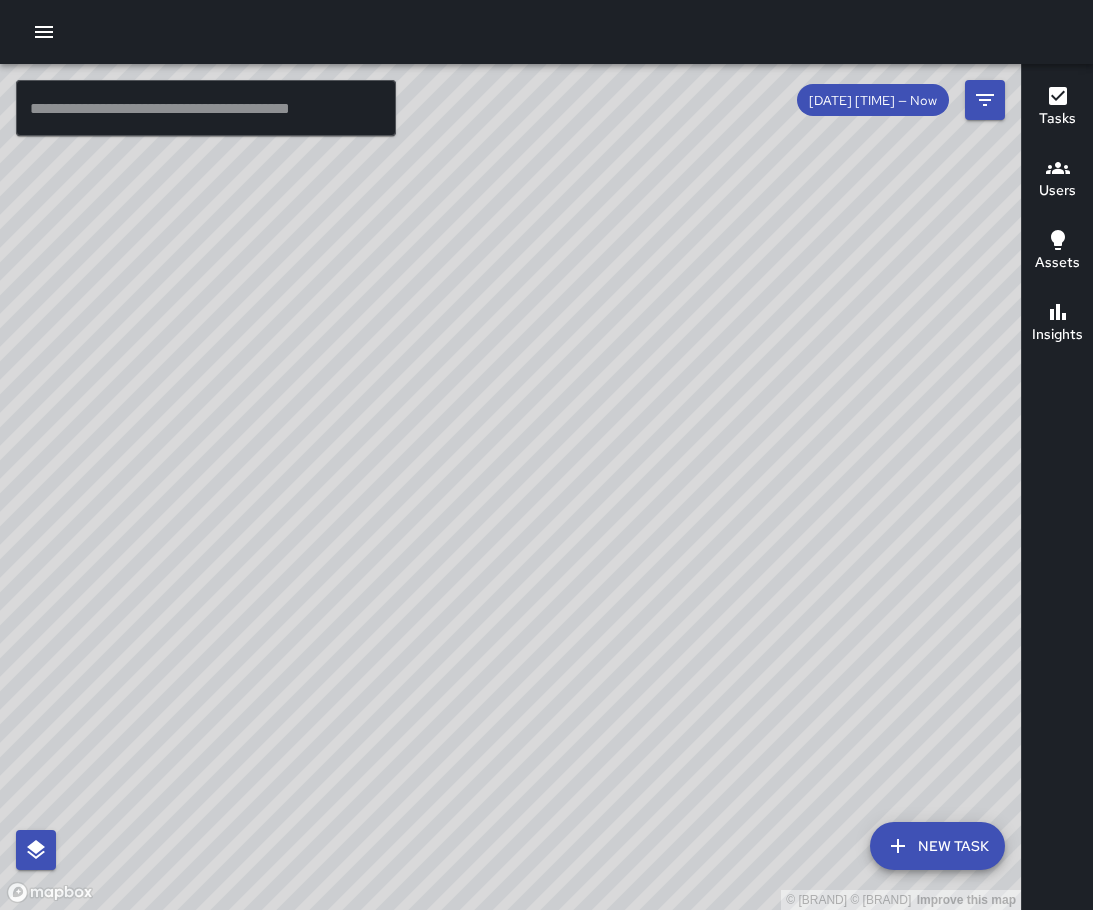 click at bounding box center (44, 32) 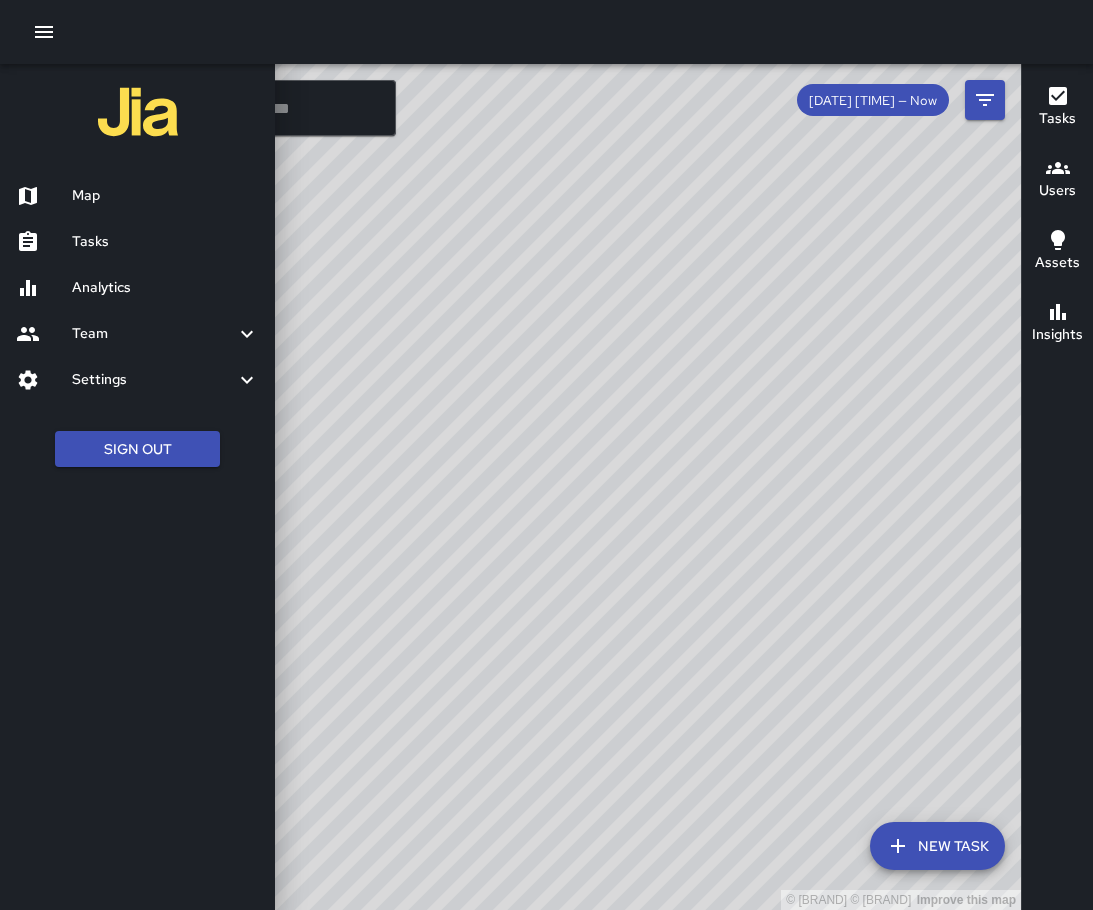 click on "Tasks" at bounding box center [165, 242] 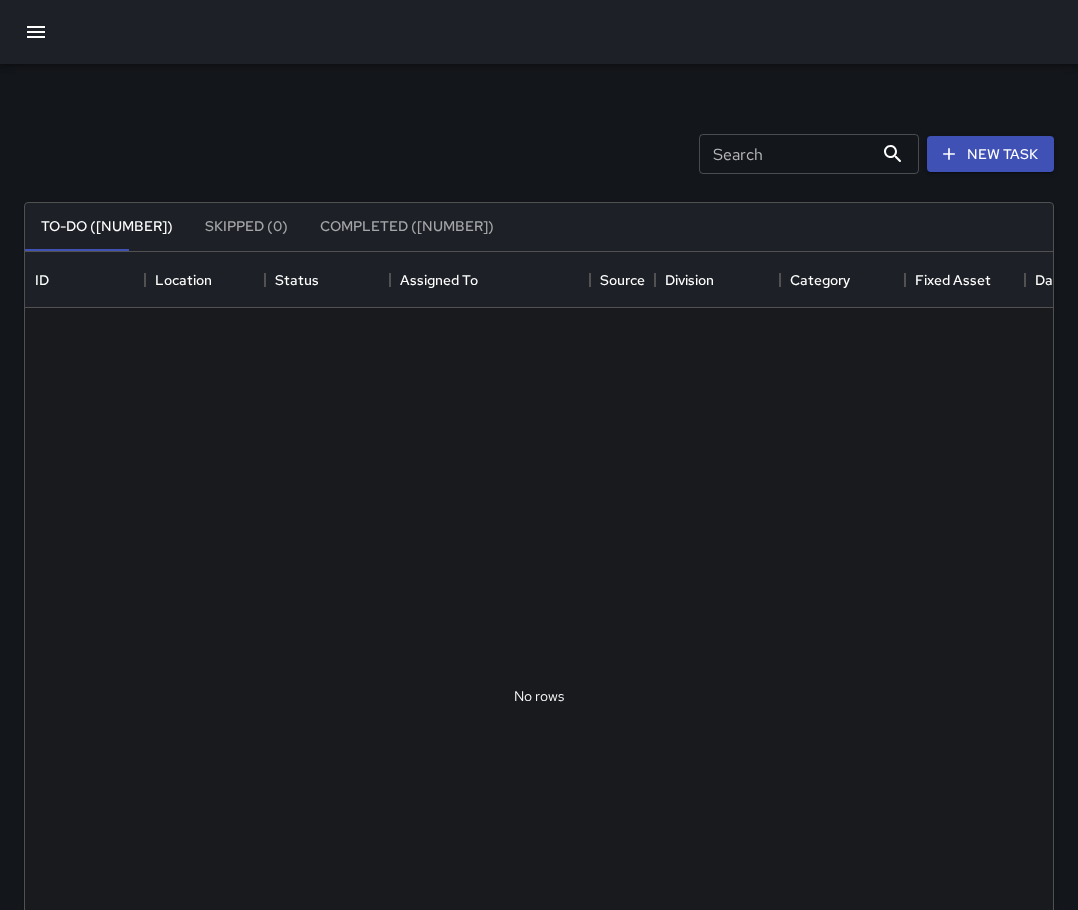 scroll, scrollTop: 16, scrollLeft: 16, axis: both 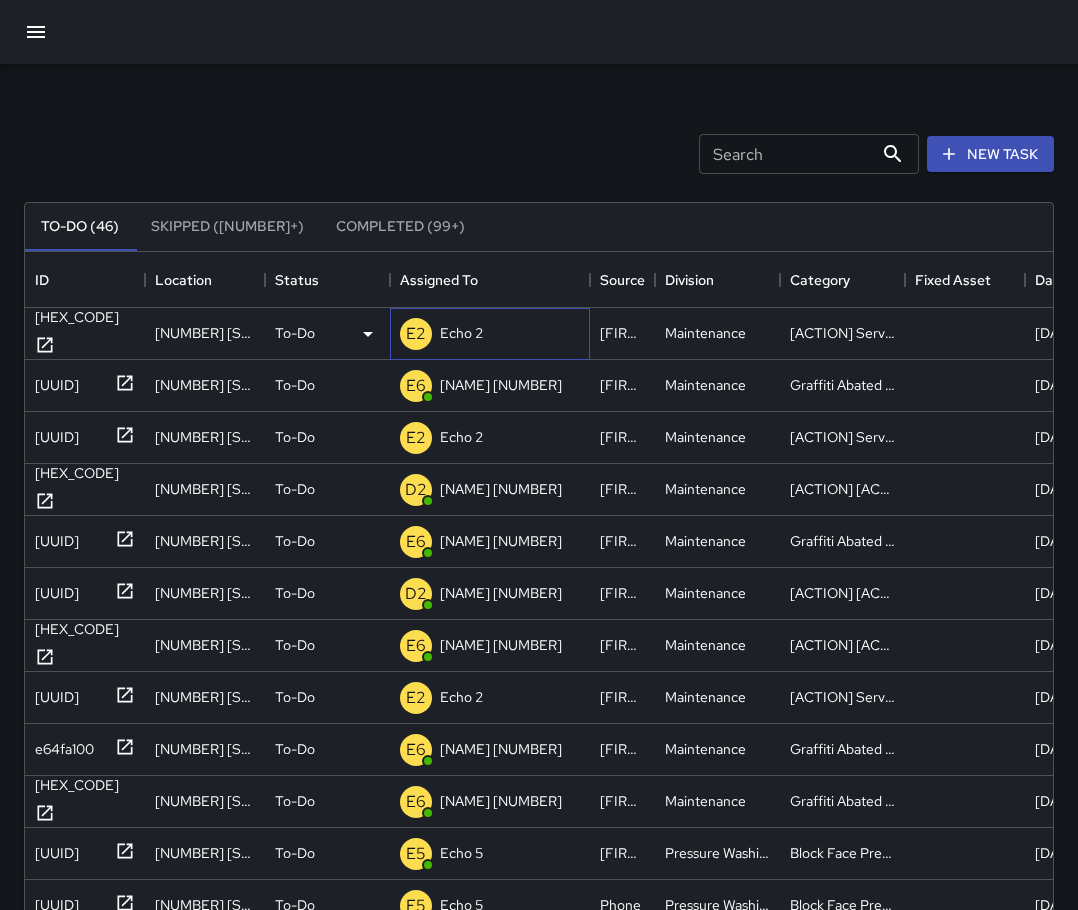 click on "[NAME] [NUMBER]" at bounding box center (490, 334) 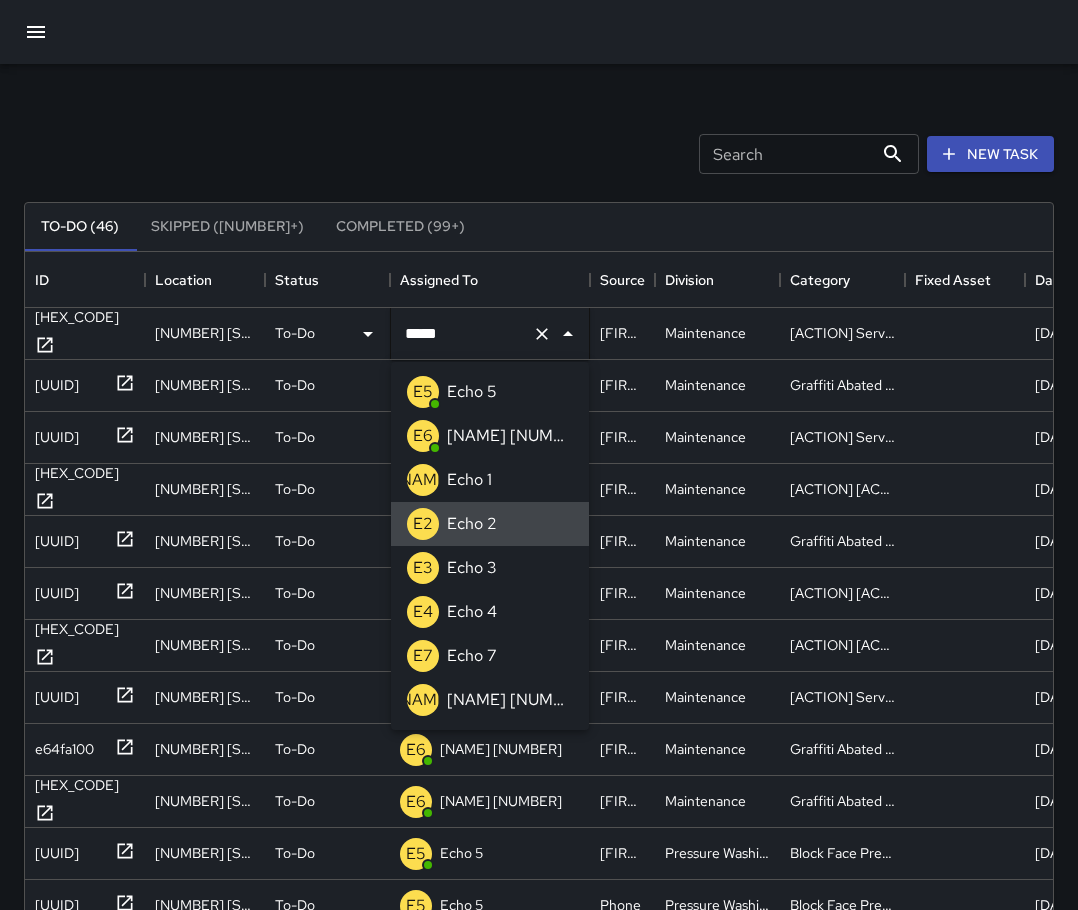 scroll, scrollTop: 0, scrollLeft: 0, axis: both 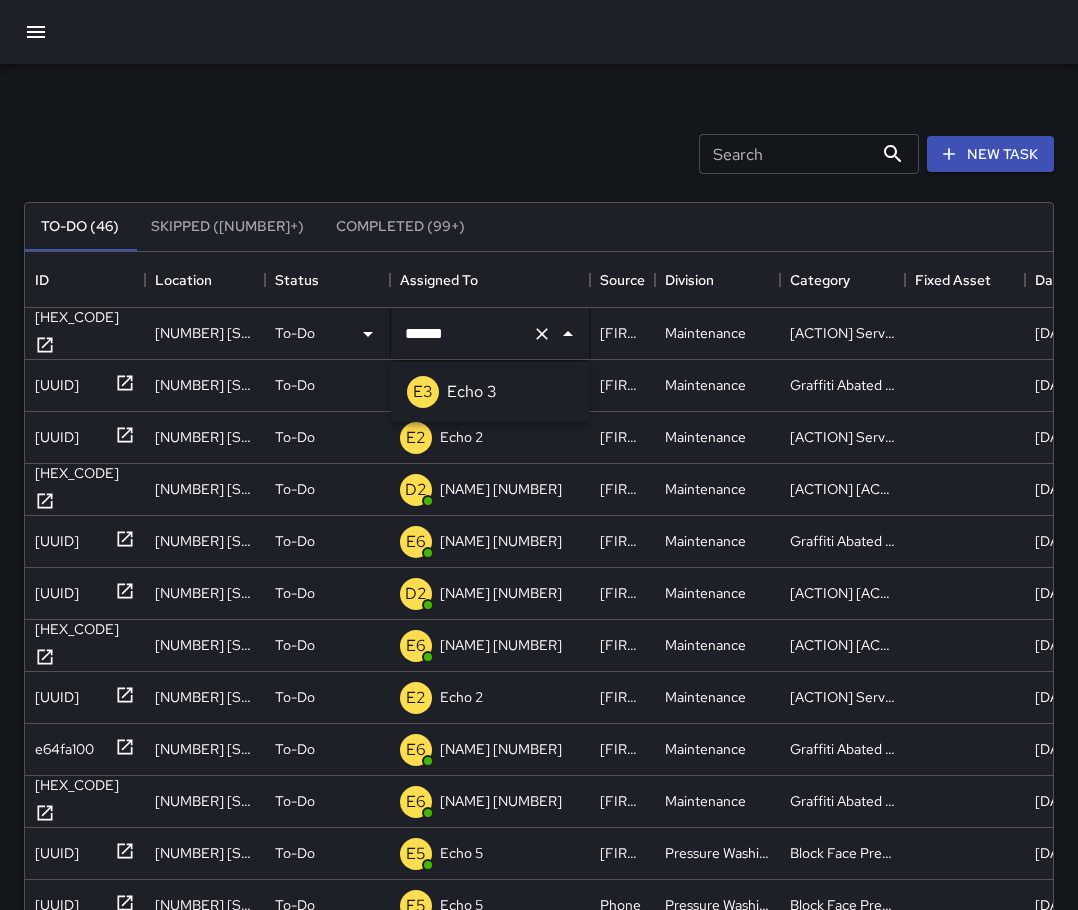 type on "******" 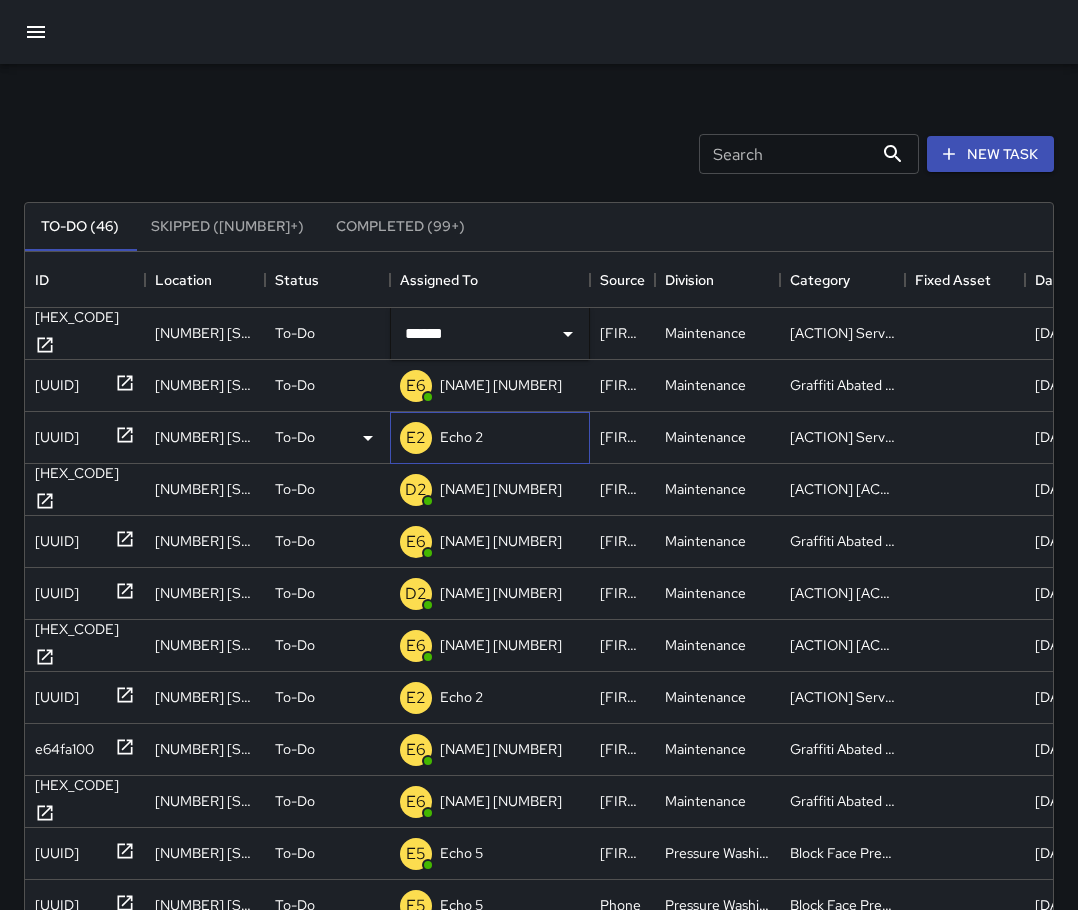 click on "[NAME] [NUMBER]" at bounding box center (490, 386) 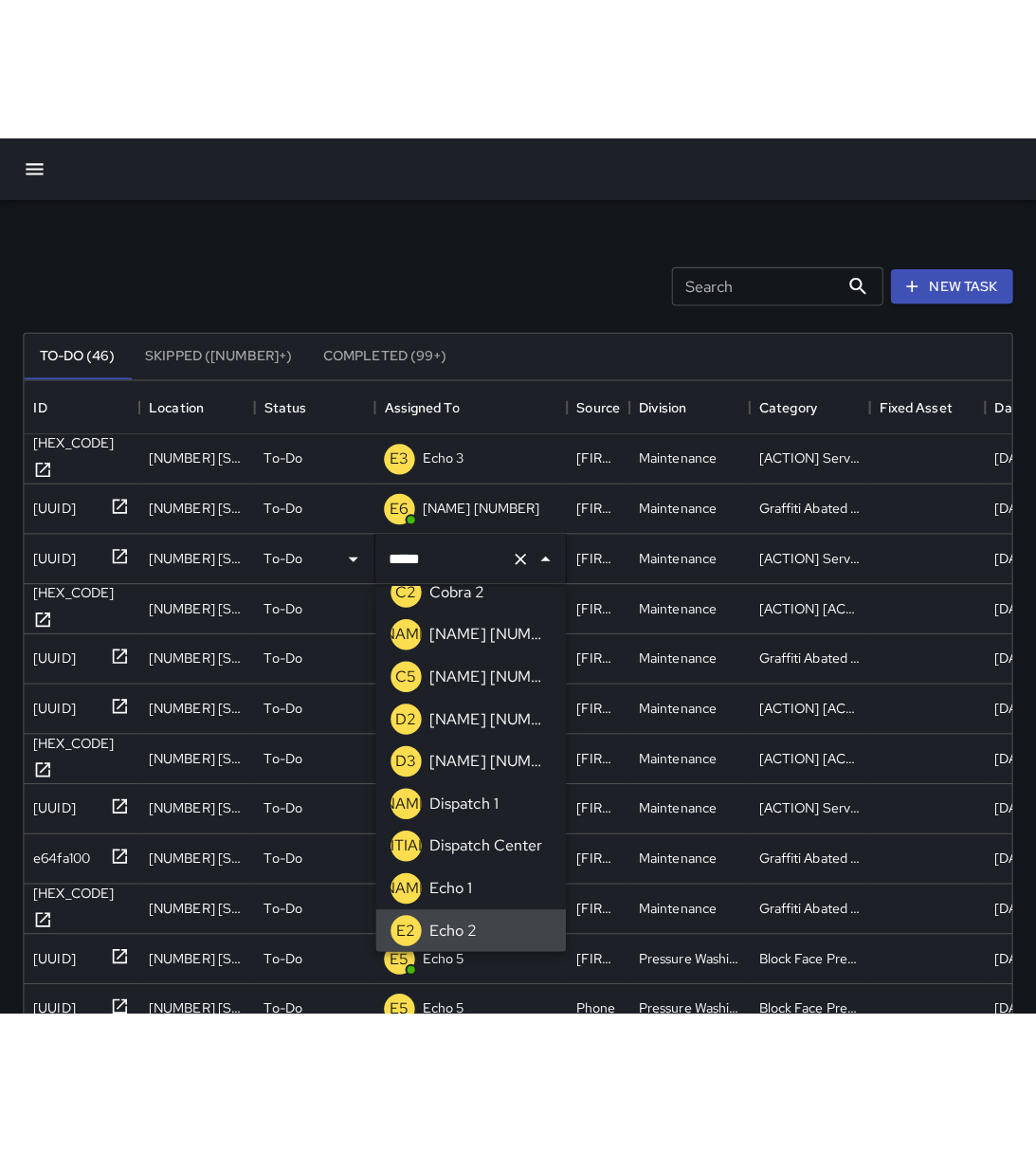 scroll, scrollTop: 0, scrollLeft: 0, axis: both 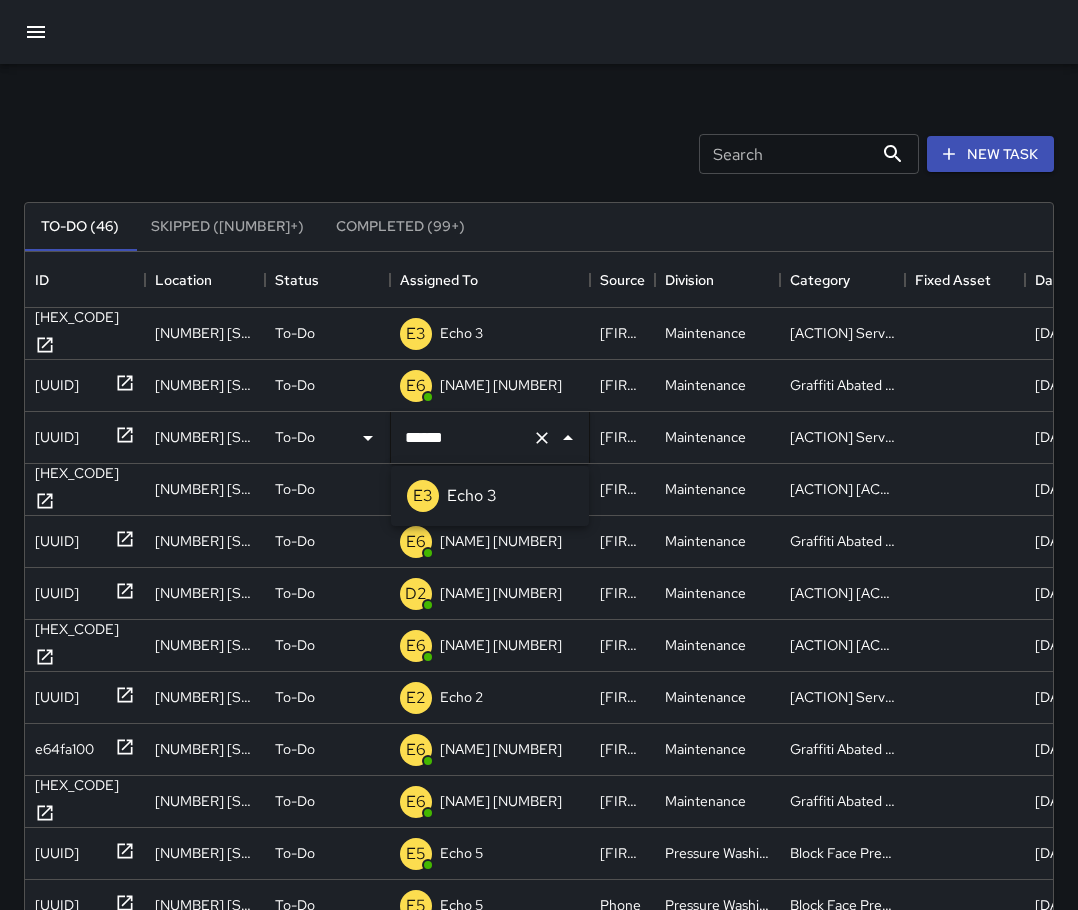 type on "******" 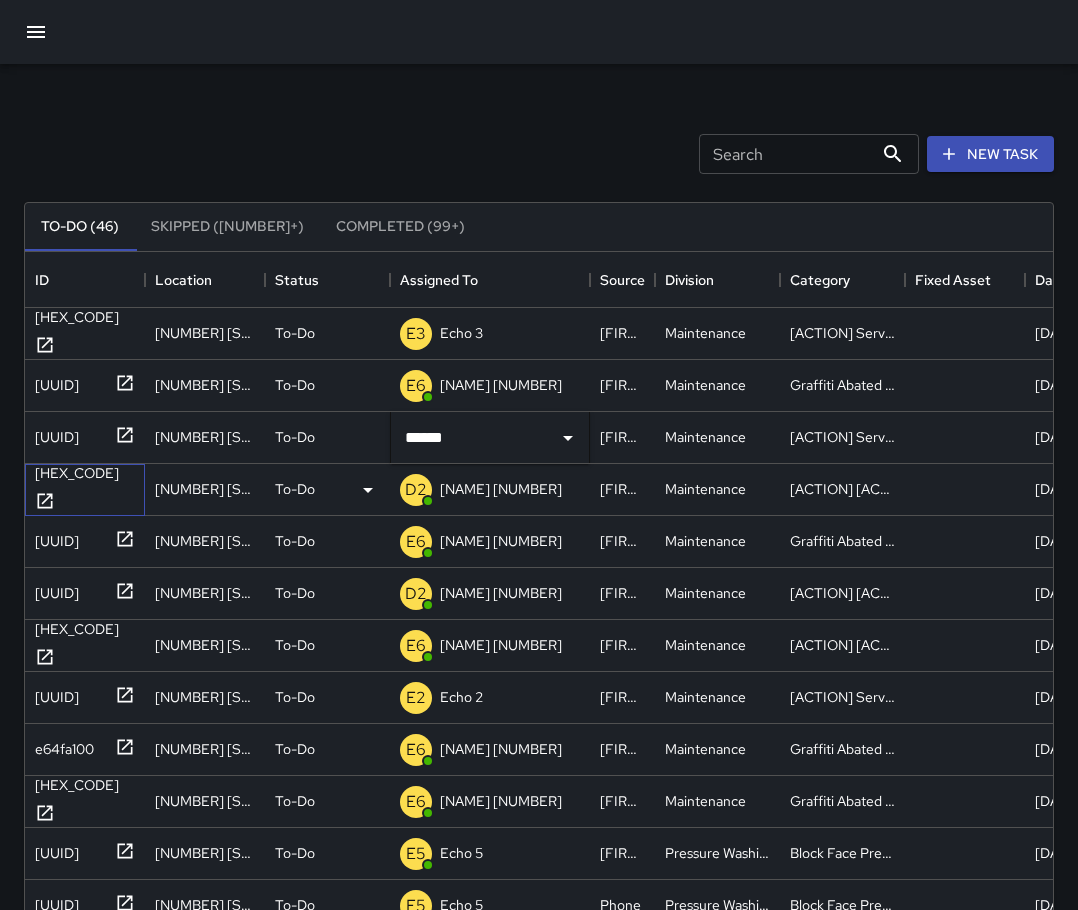 click at bounding box center (41, 343) 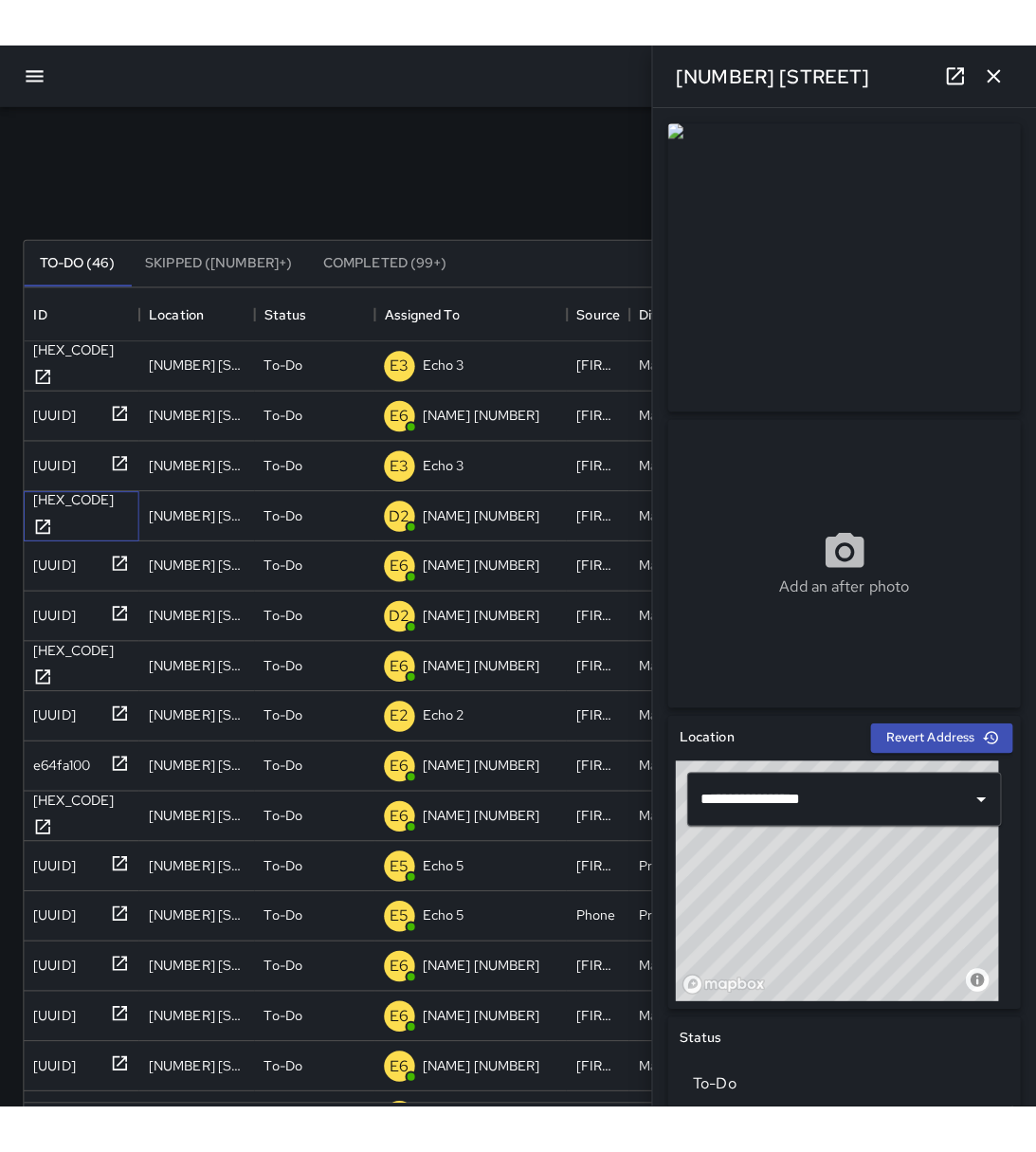 scroll, scrollTop: 15, scrollLeft: 15, axis: both 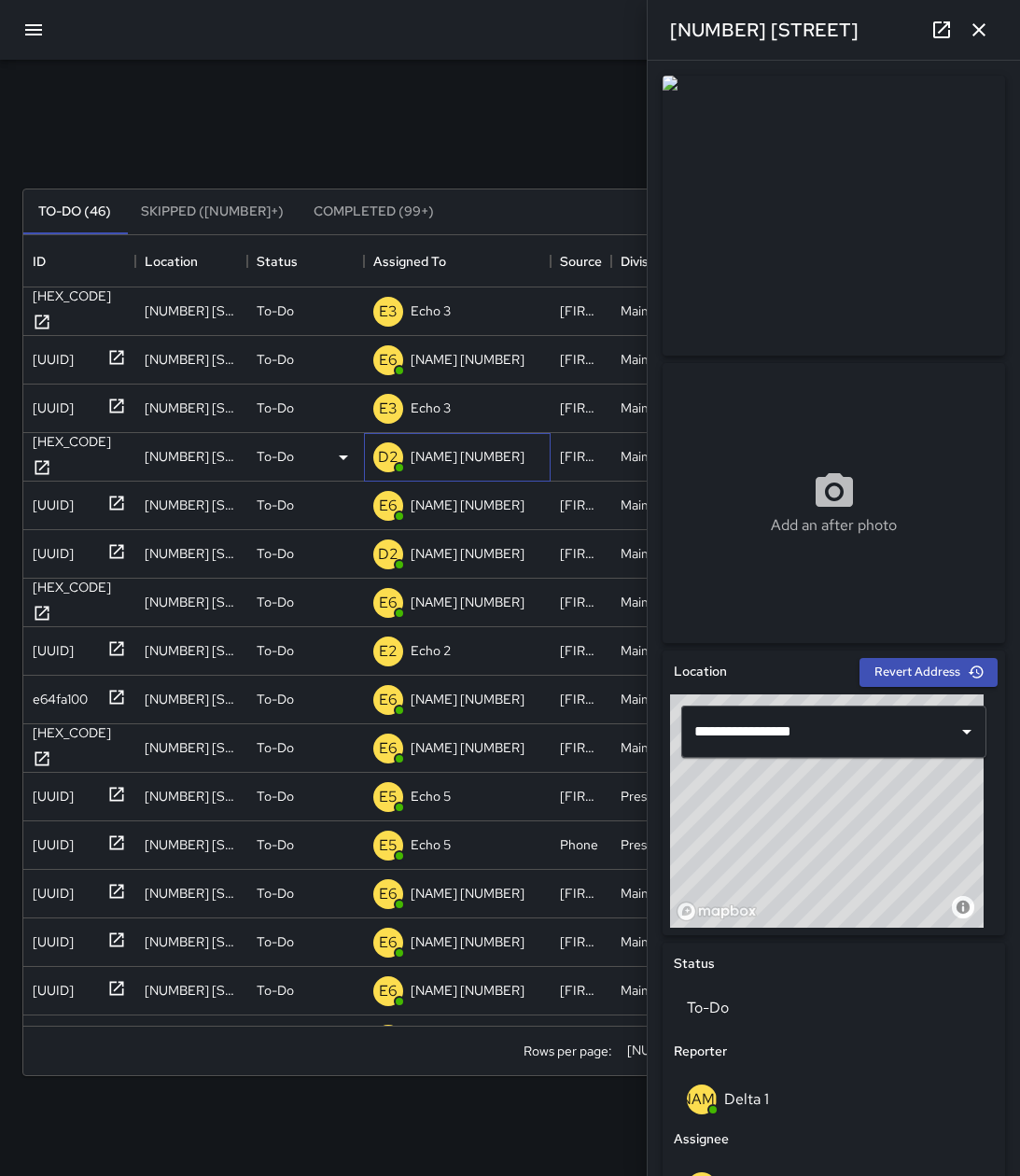 click on "[NAME] [NUMBER]" at bounding box center [430, 311] 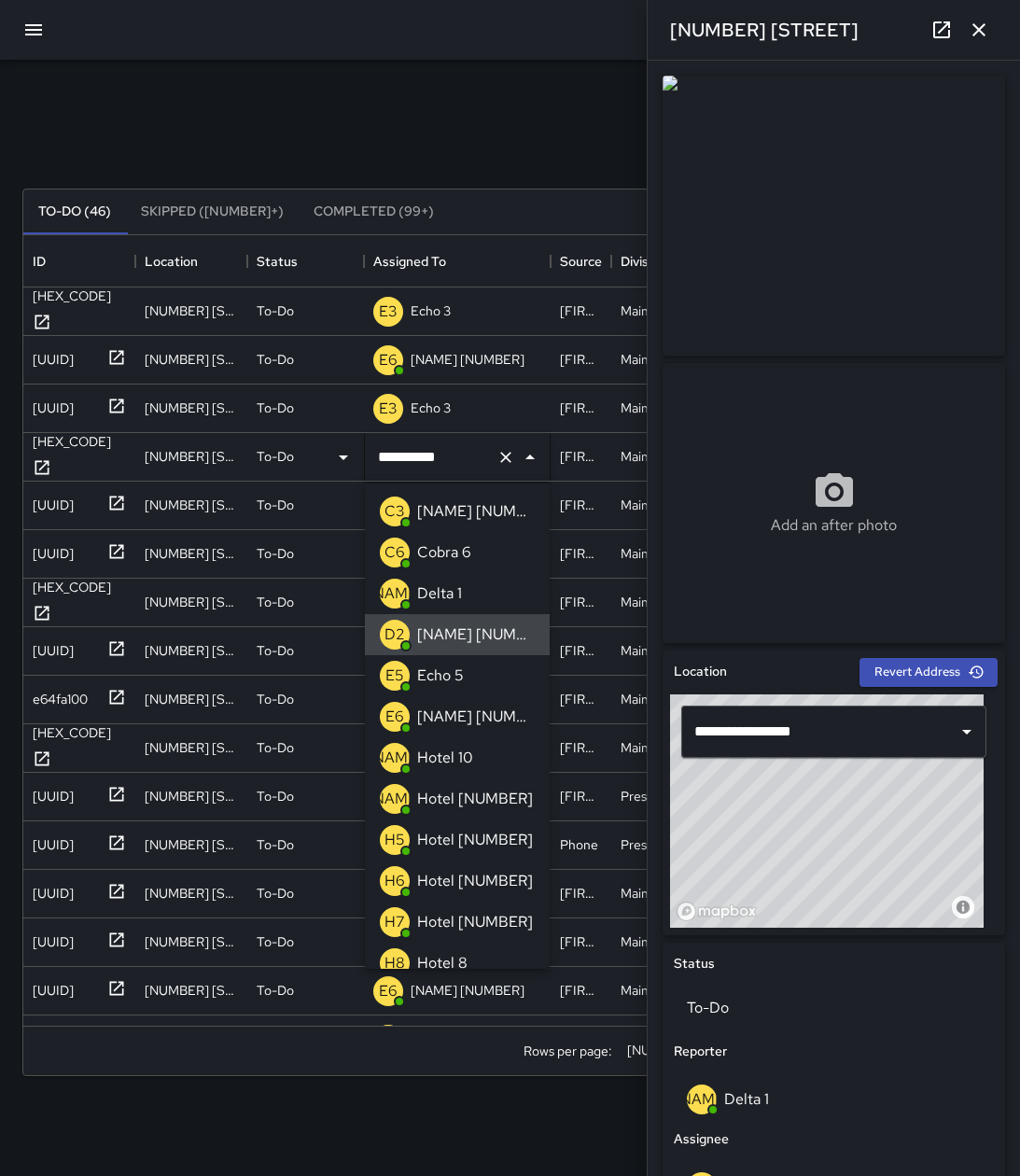 click at bounding box center [506, 457] 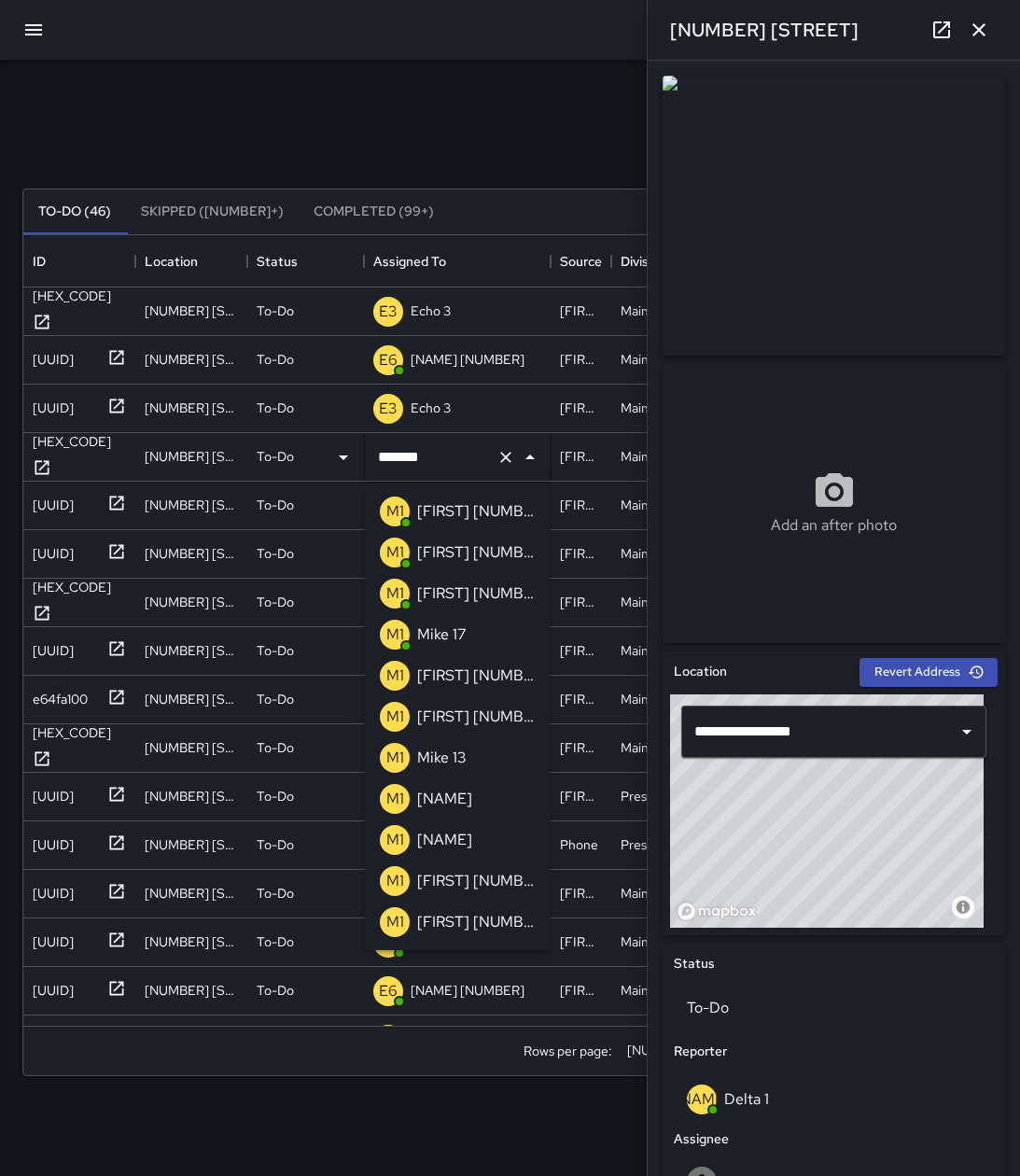 type on "*******" 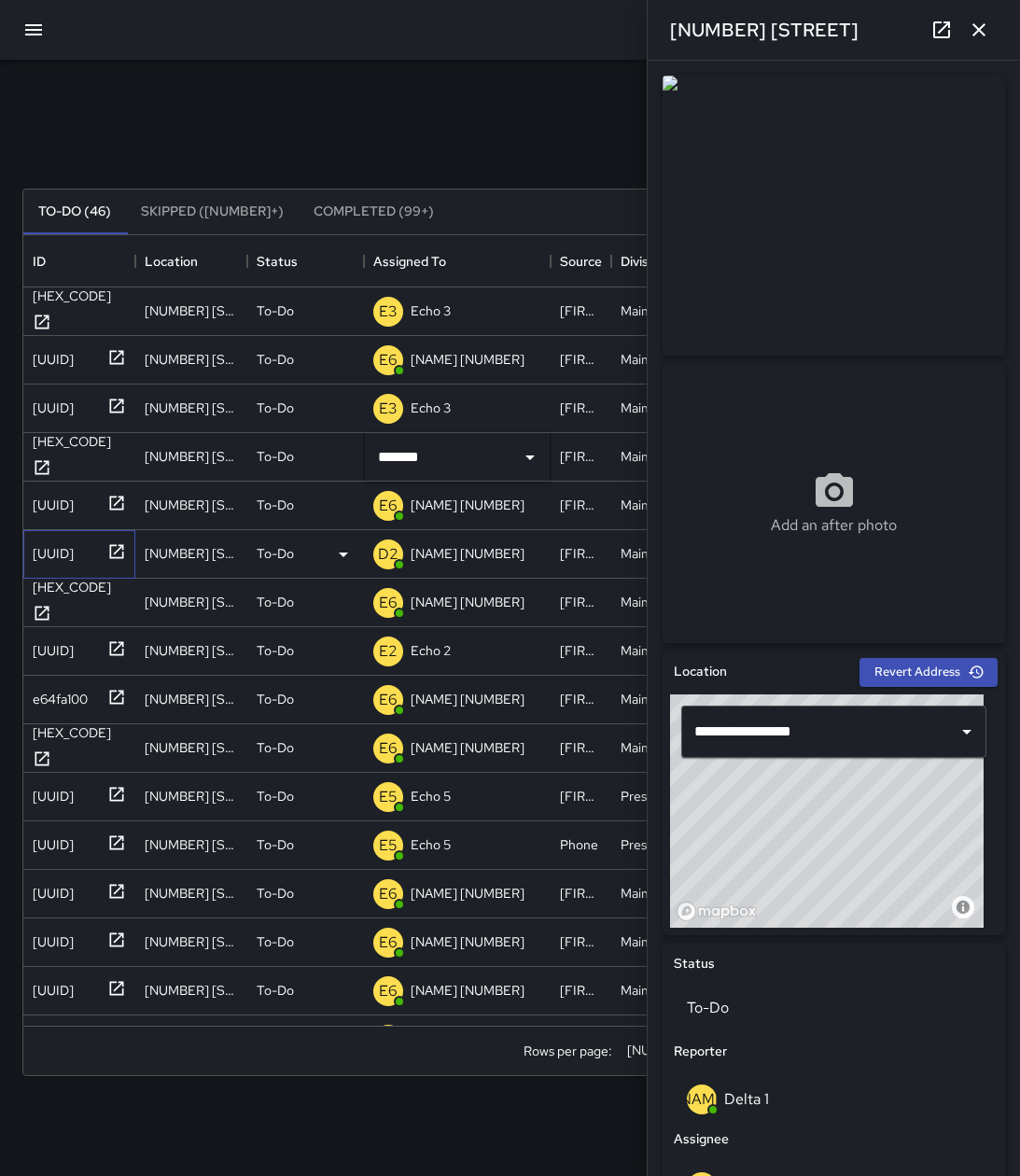 click at bounding box center (42, 322) 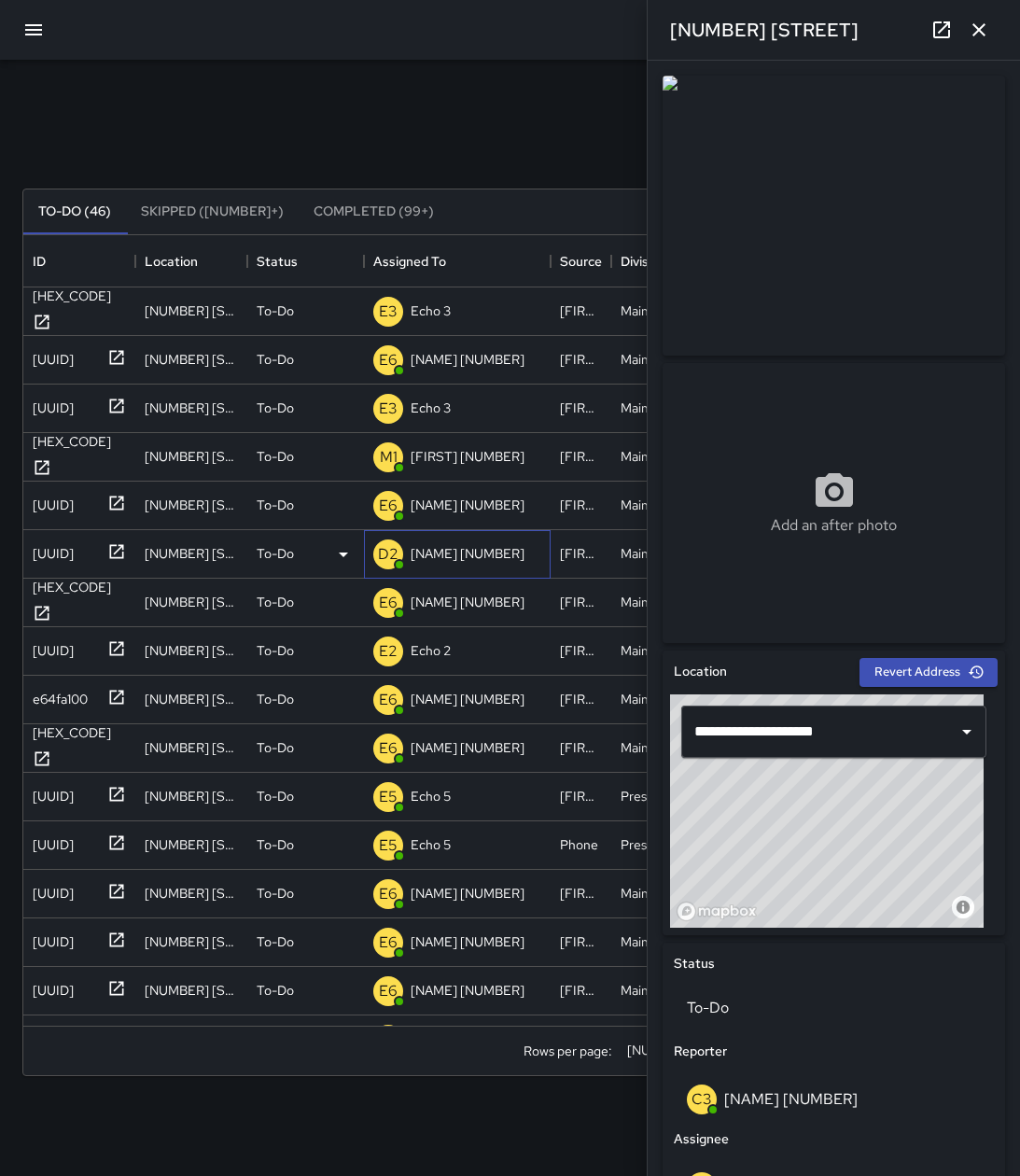 click on "D2 Dispatch 2" at bounding box center [457, 312] 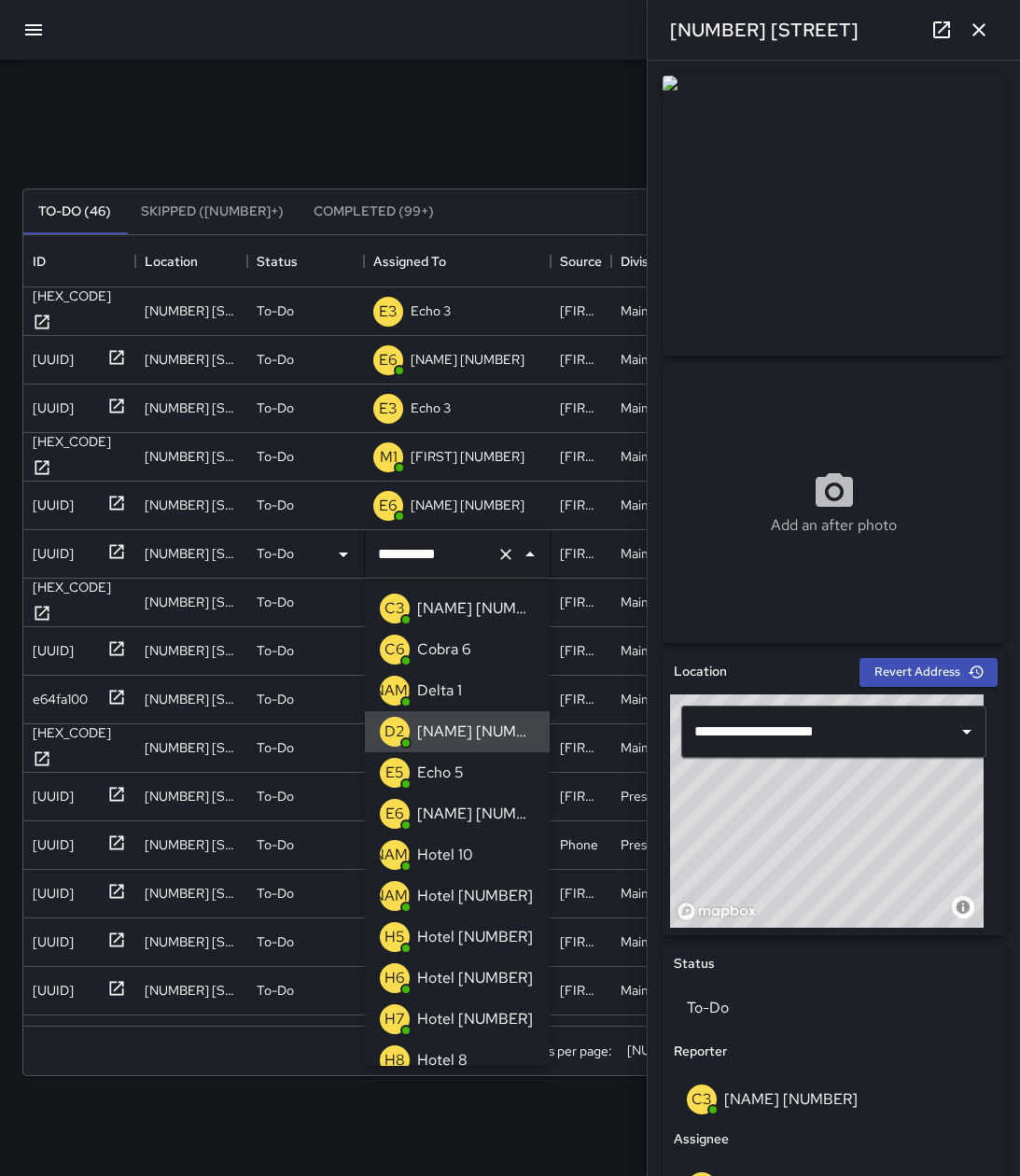 click at bounding box center (506, 554) 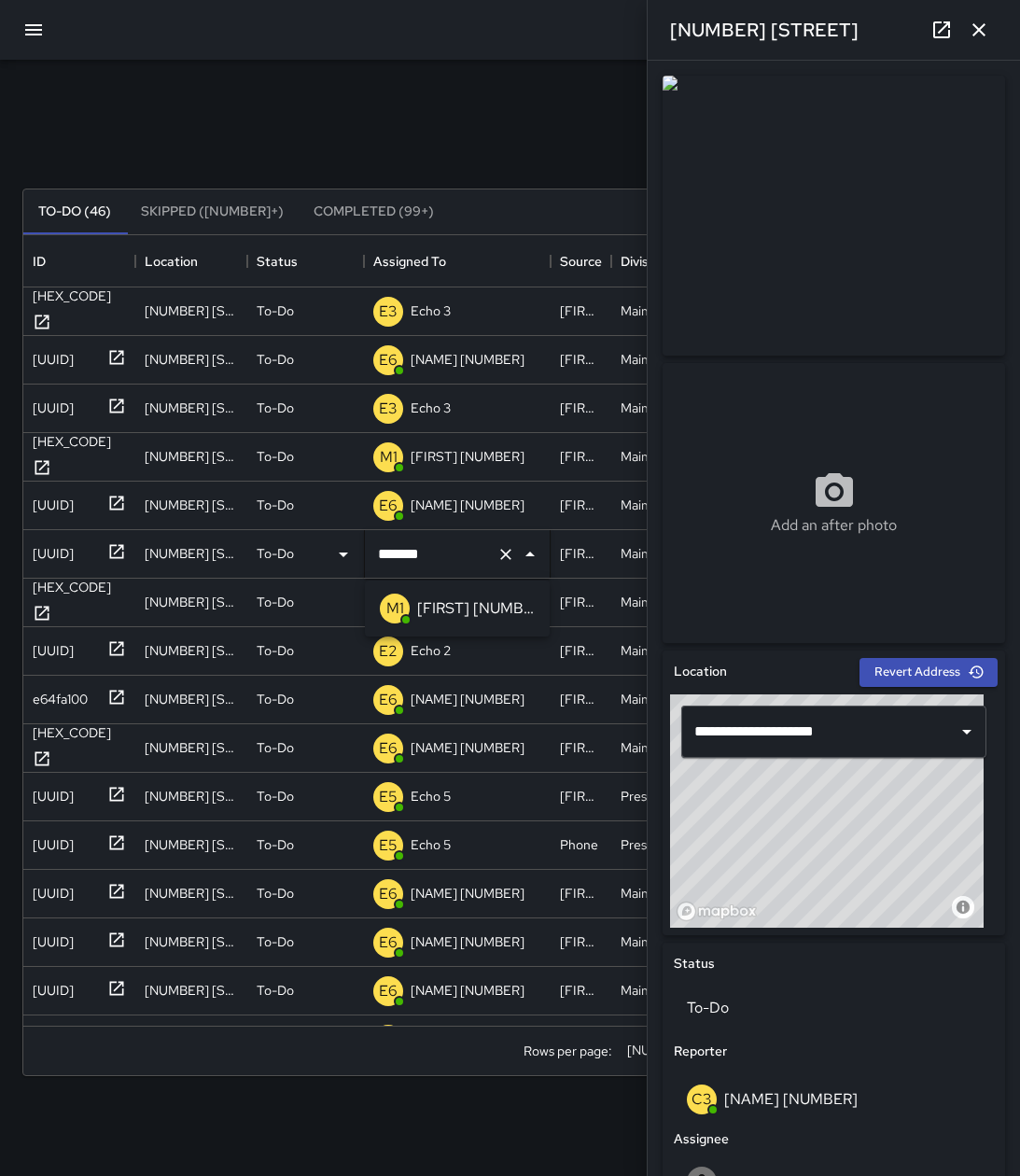 type on "*******" 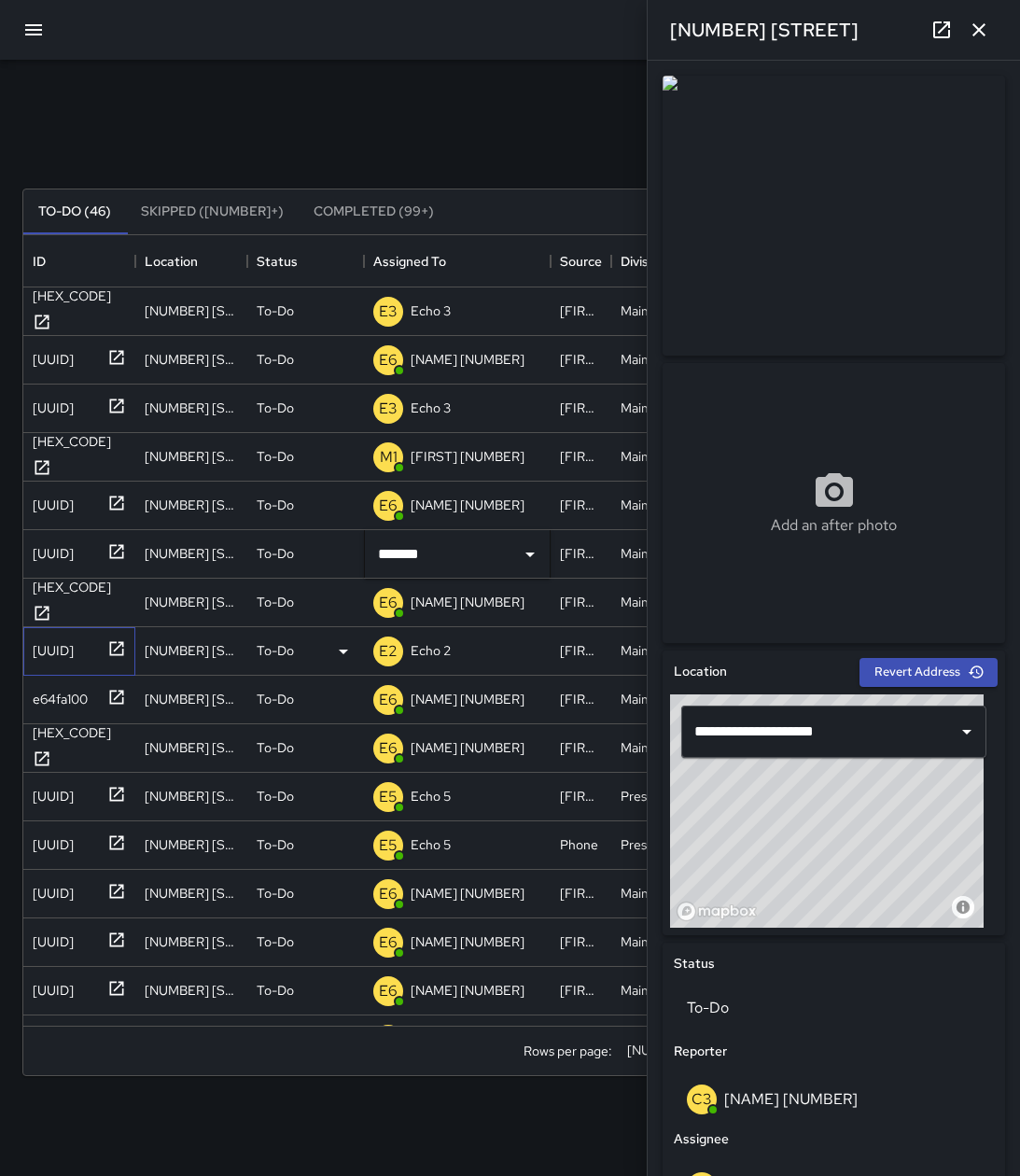 click at bounding box center [38, 320] 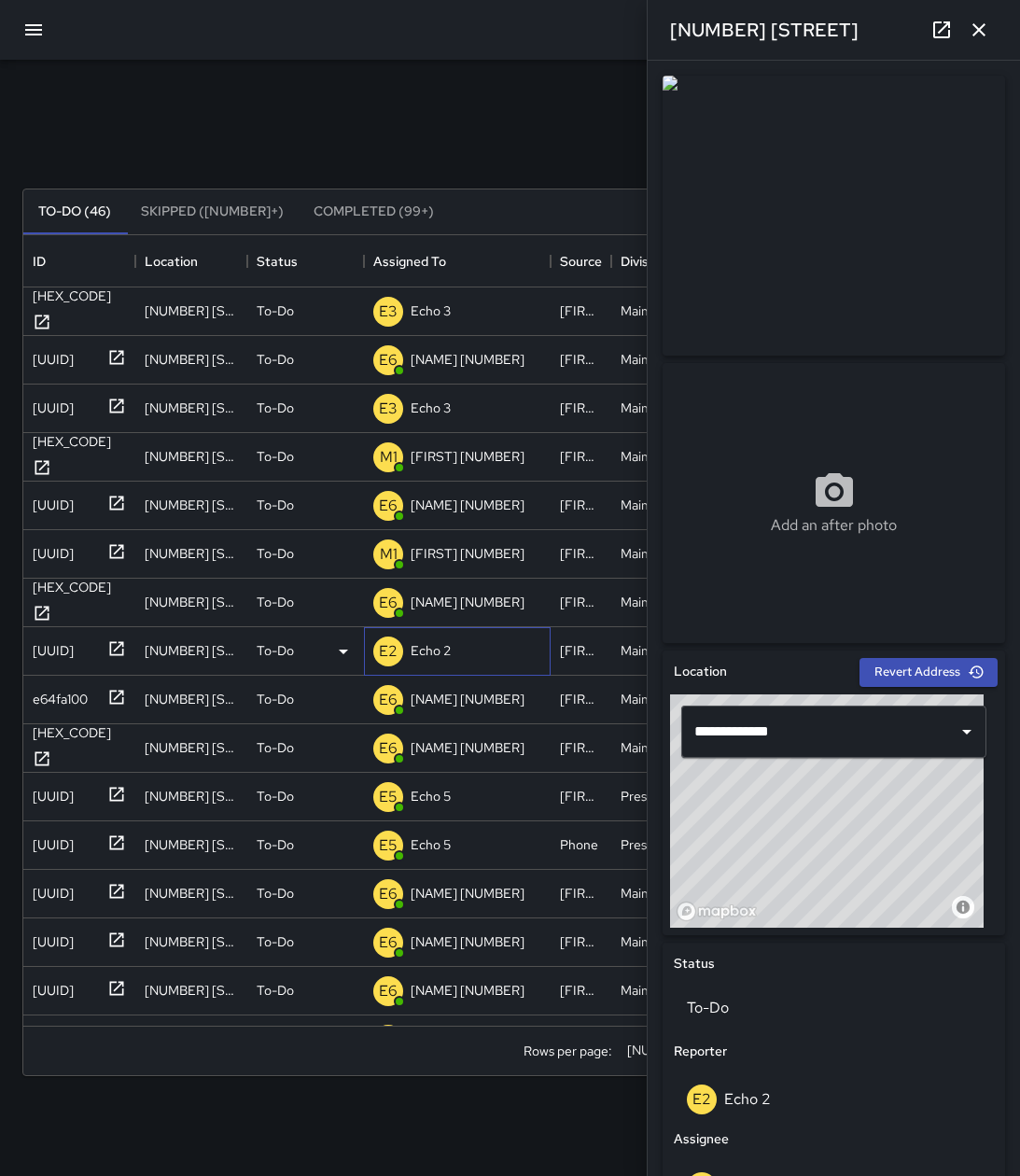 click on "[NAME] [NUMBER]" at bounding box center (457, 312) 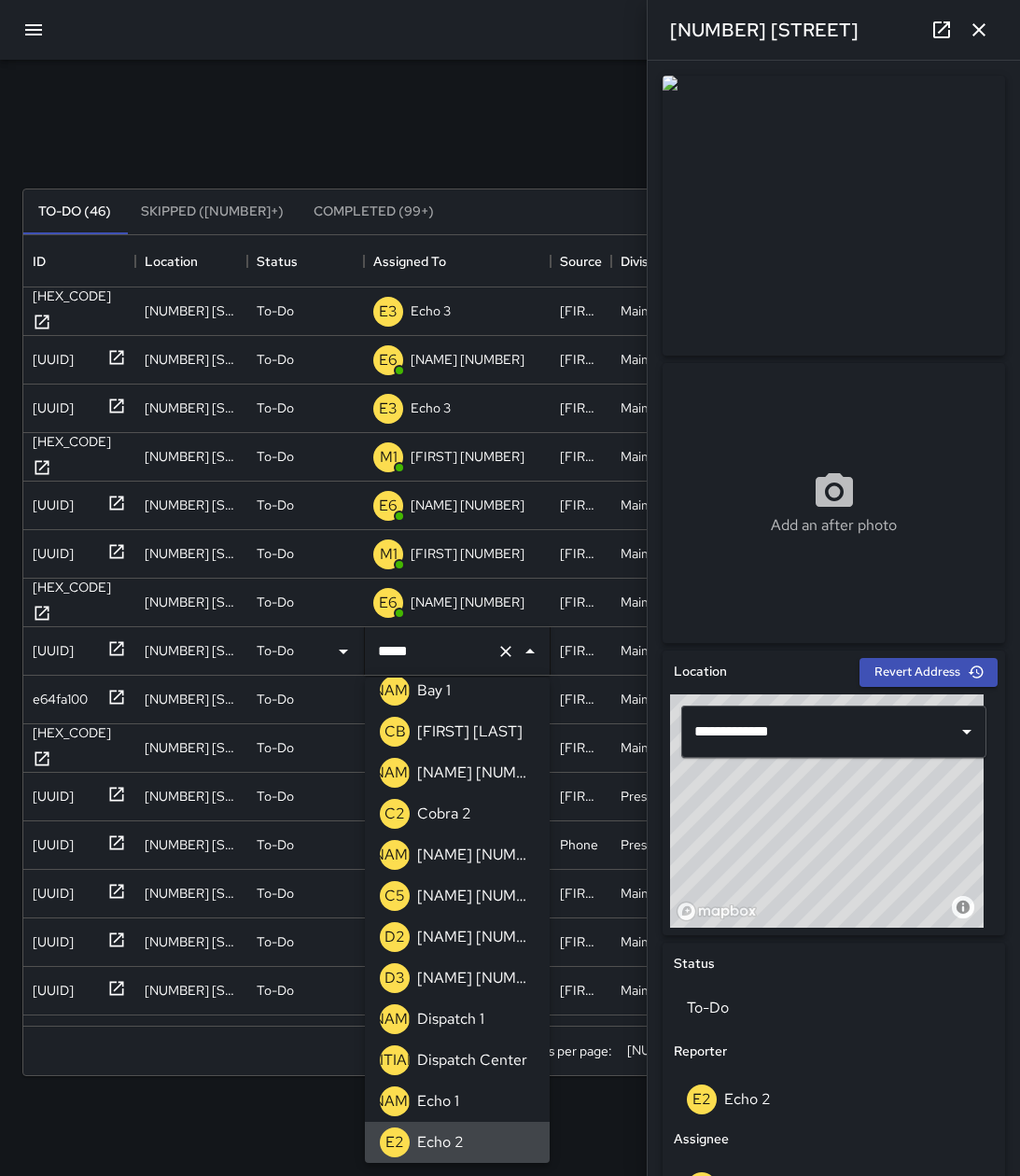 scroll, scrollTop: 0, scrollLeft: 0, axis: both 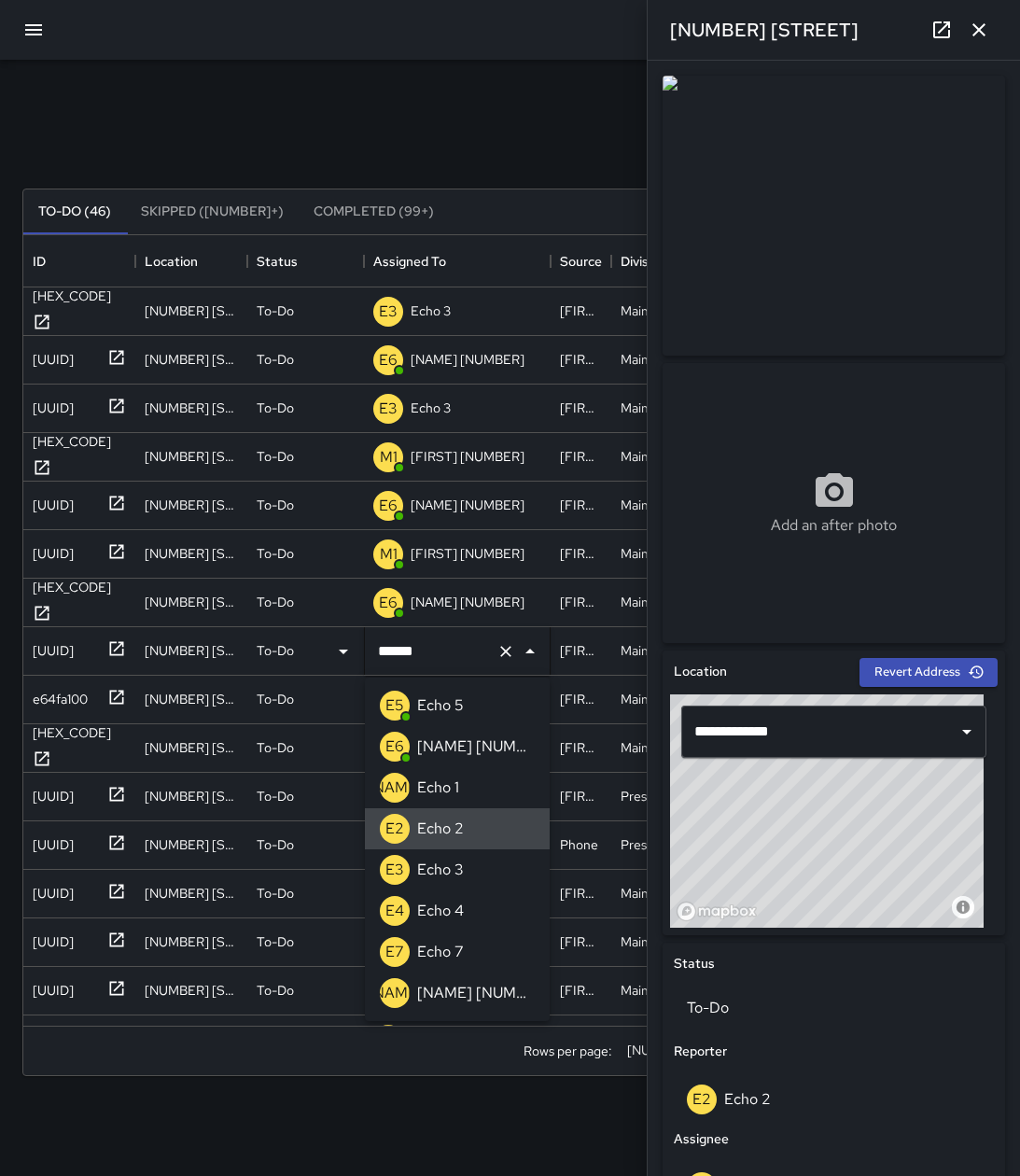 type on "******" 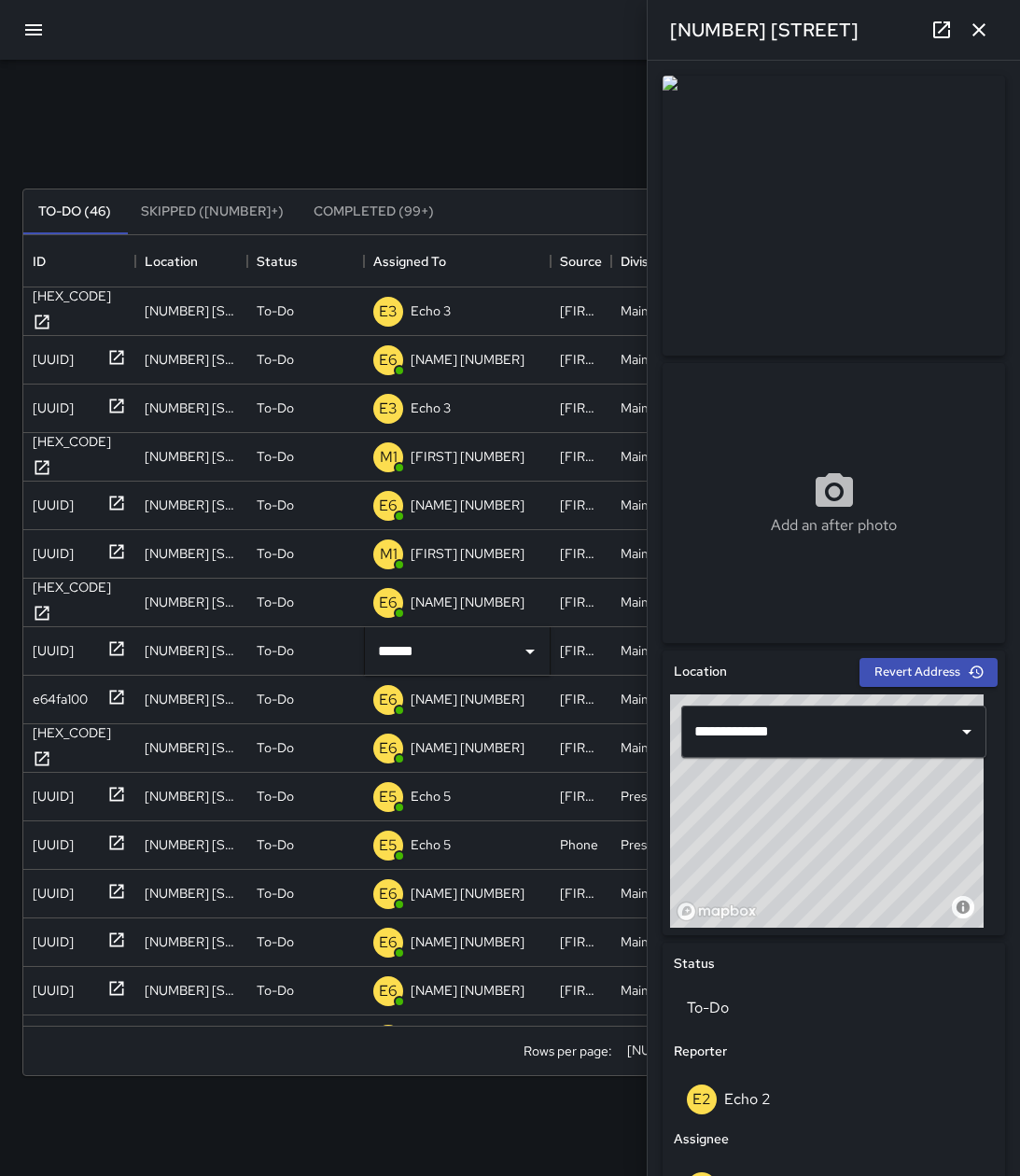 click at bounding box center (979, 30) 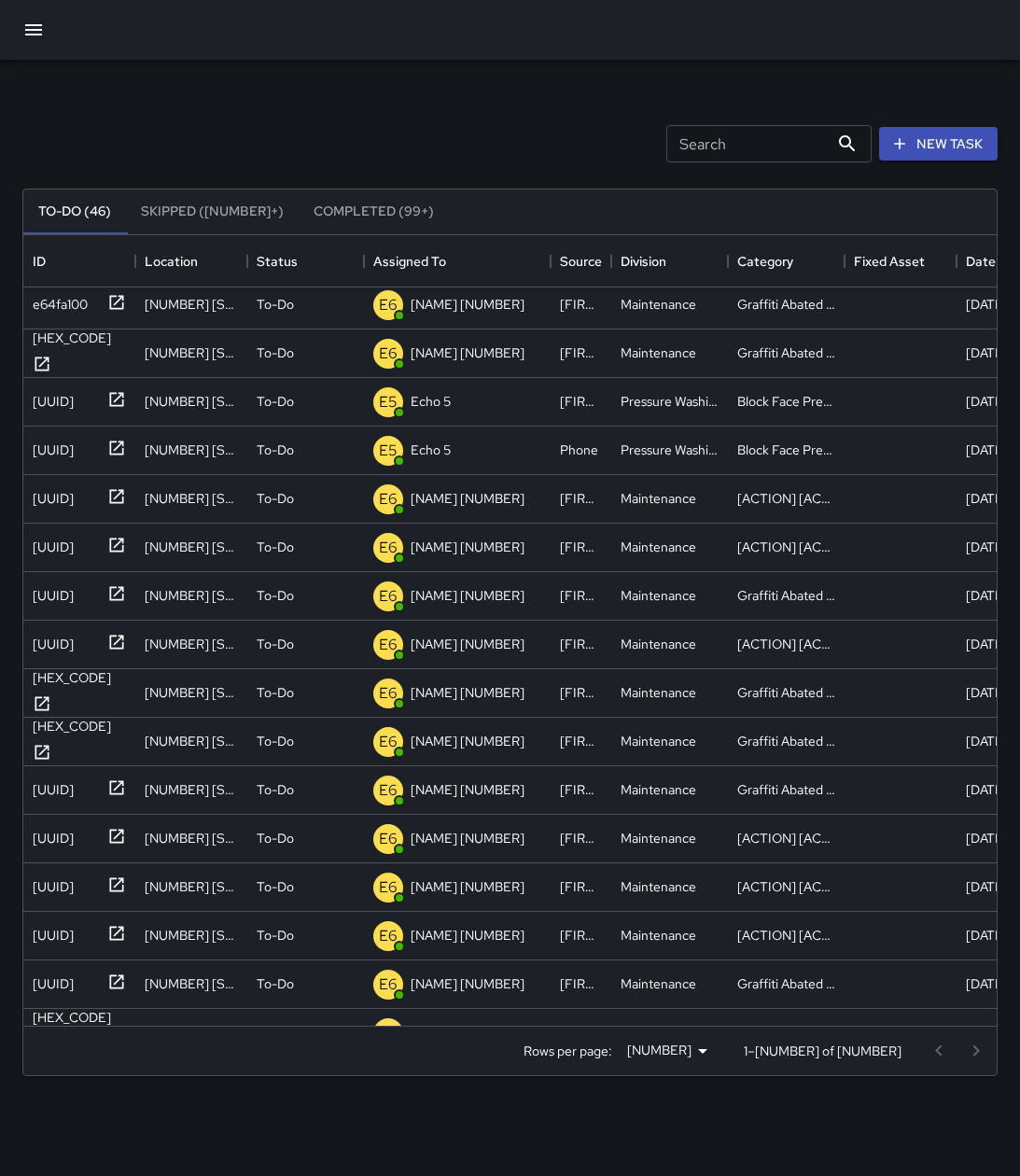 scroll, scrollTop: 388, scrollLeft: 0, axis: vertical 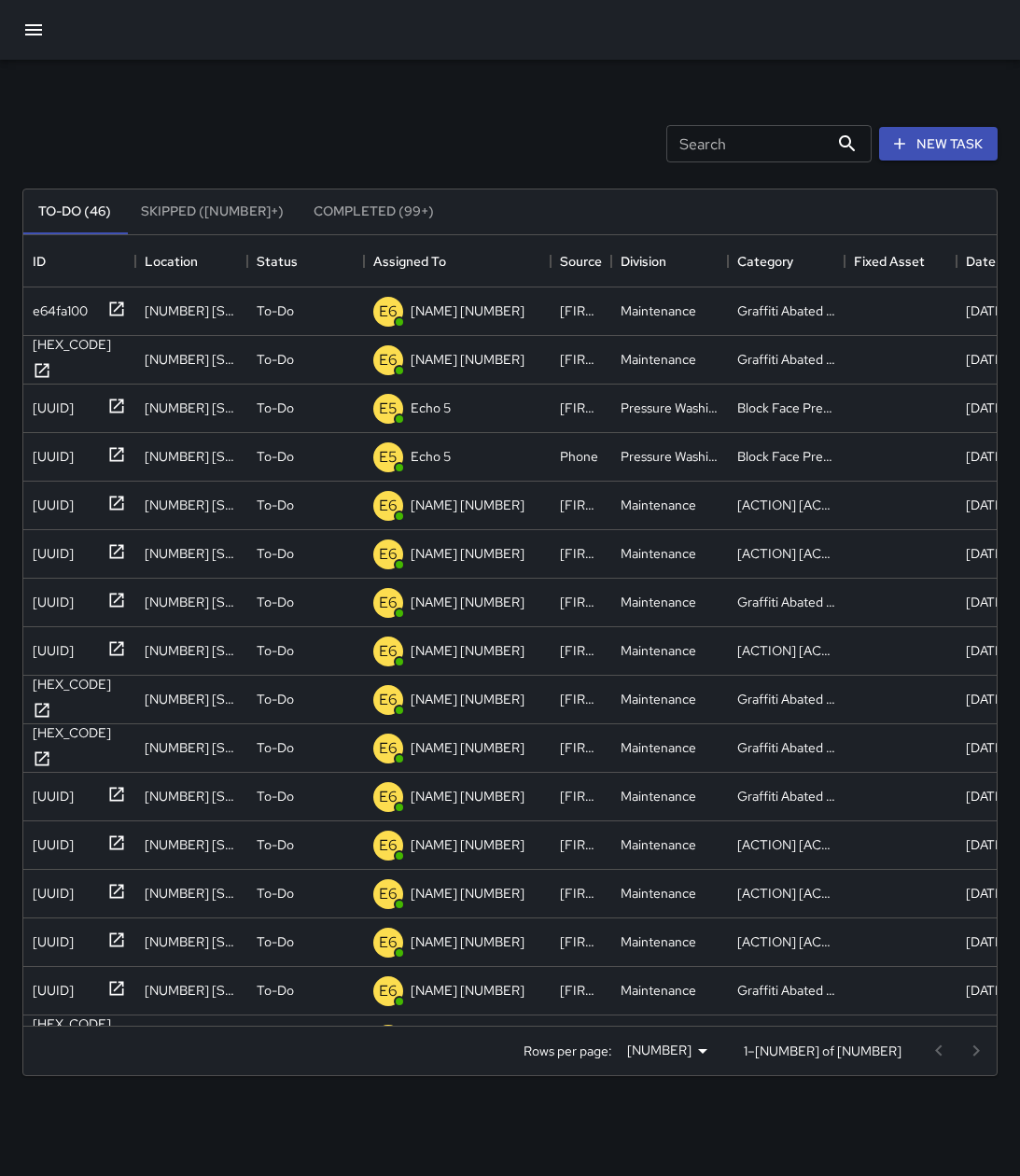 click on "Search" at bounding box center (748, 144) 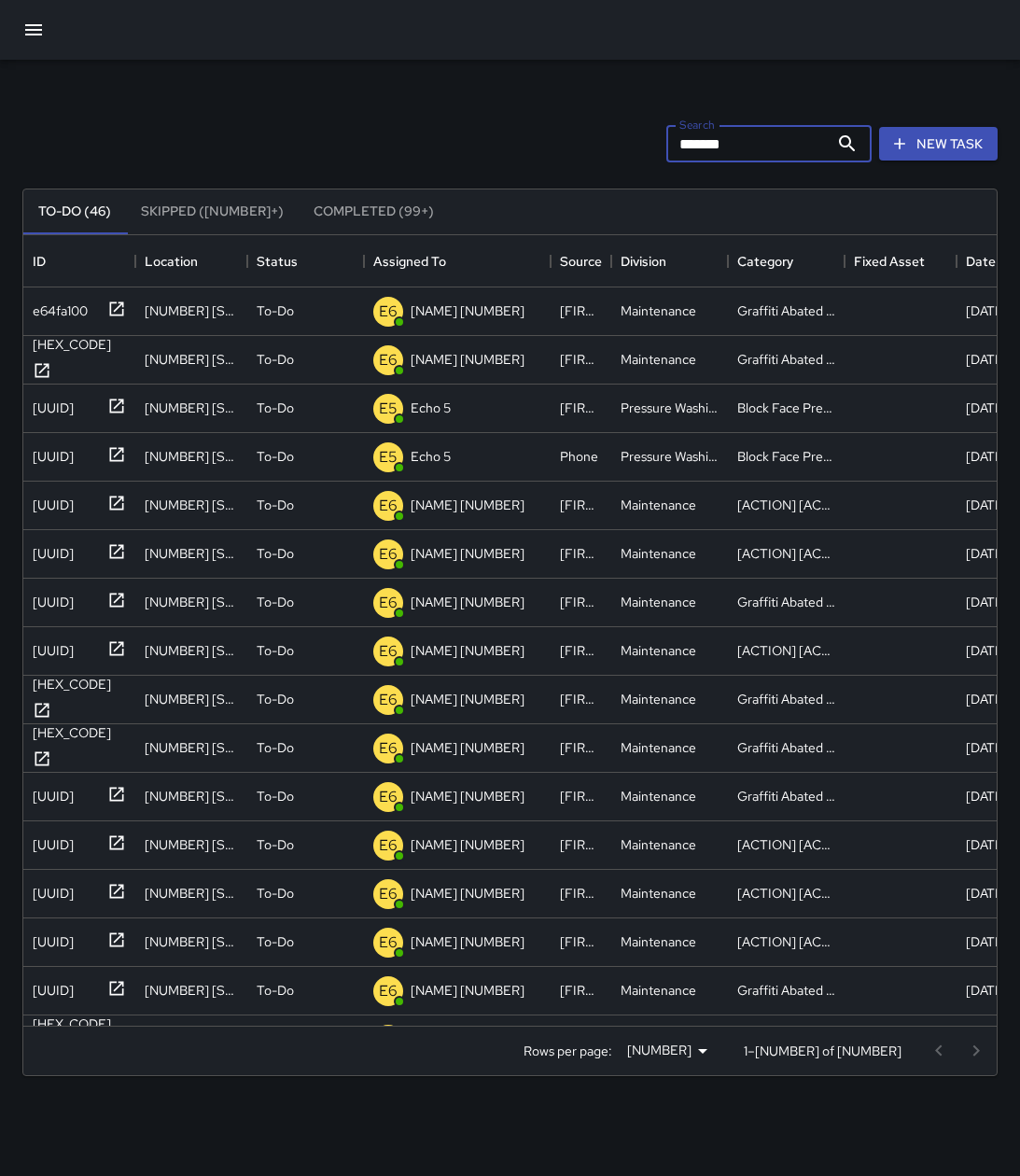 scroll, scrollTop: 52, scrollLeft: 0, axis: vertical 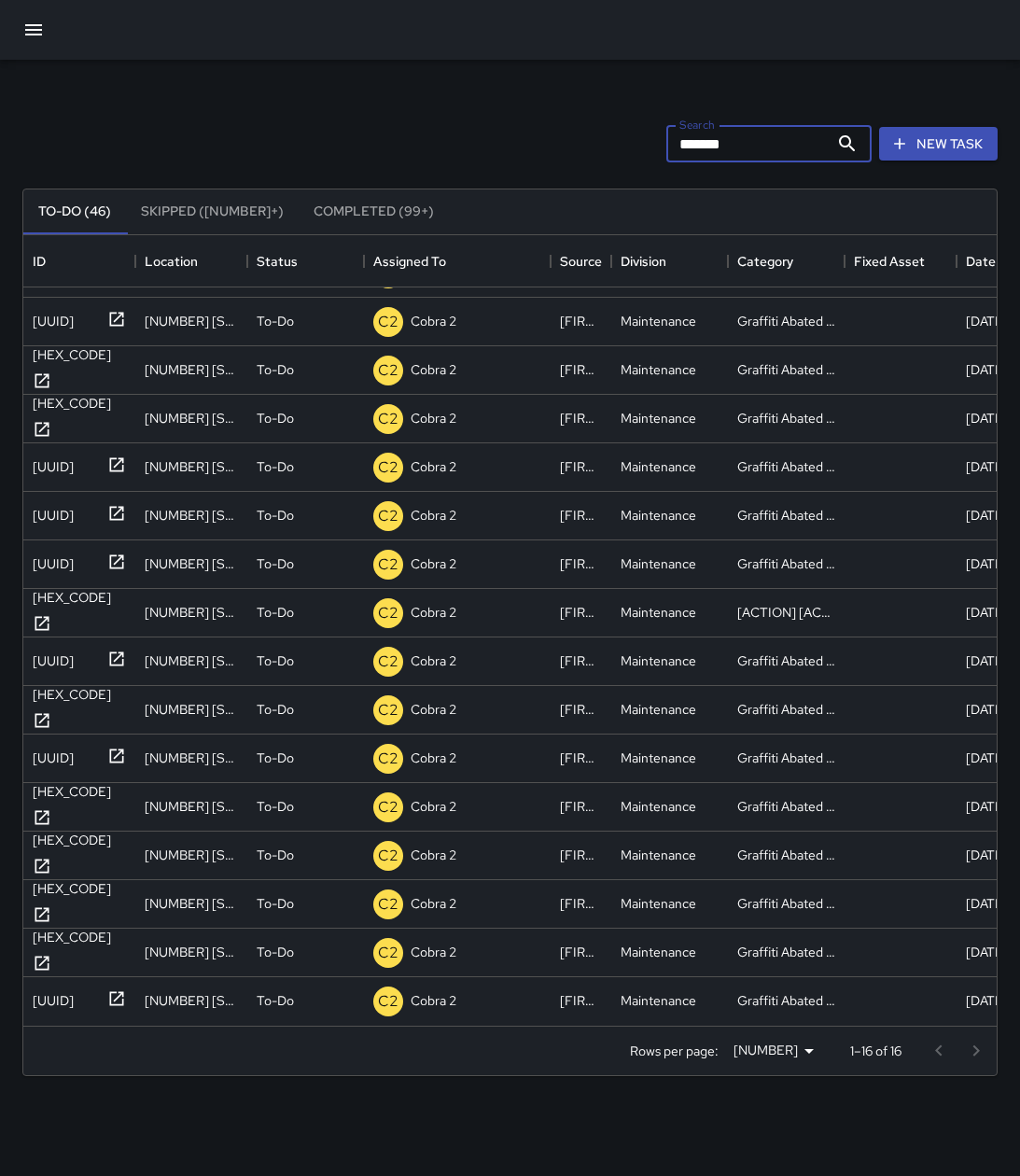 click on "*******" at bounding box center [748, 144] 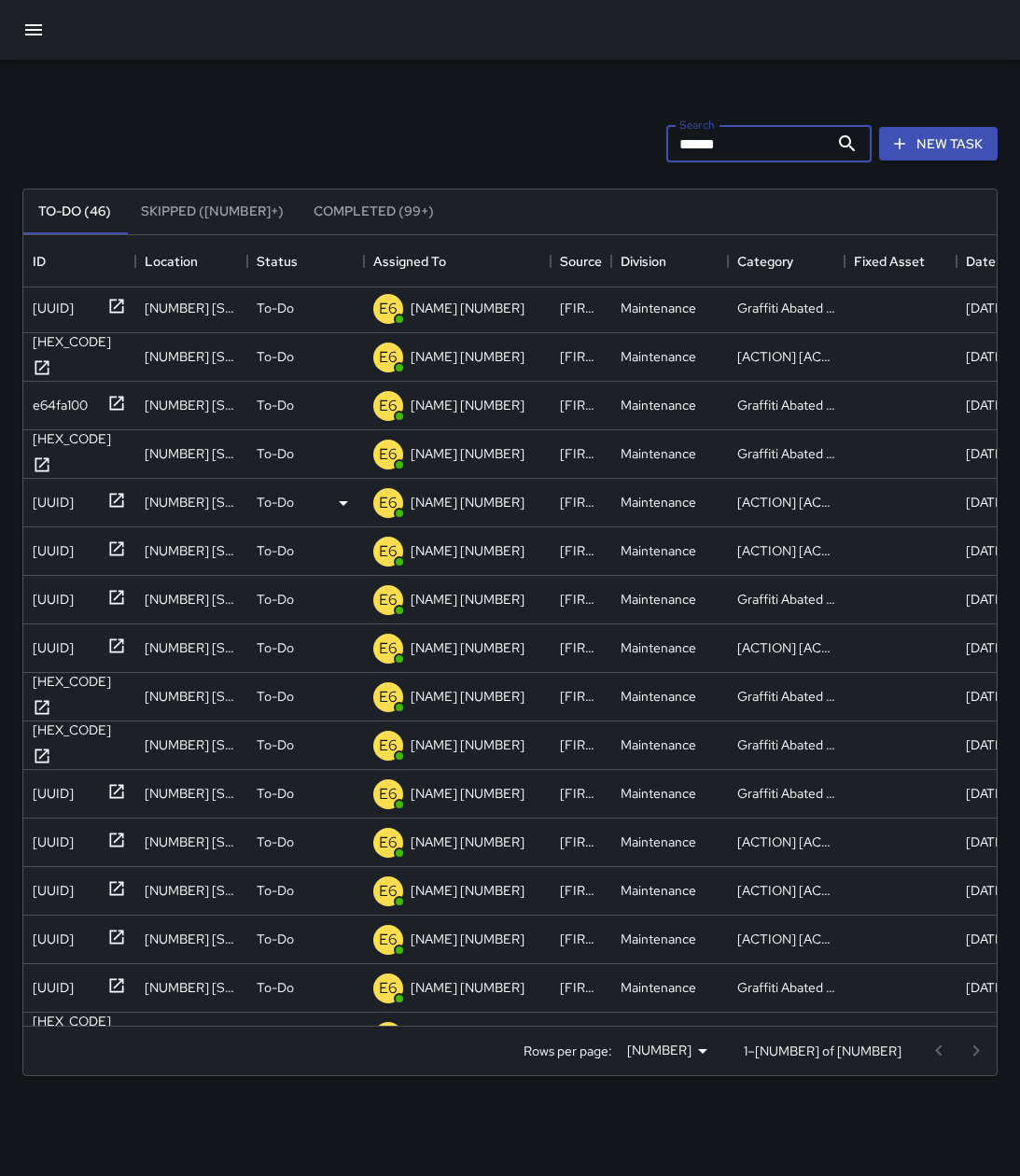 scroll, scrollTop: 0, scrollLeft: 0, axis: both 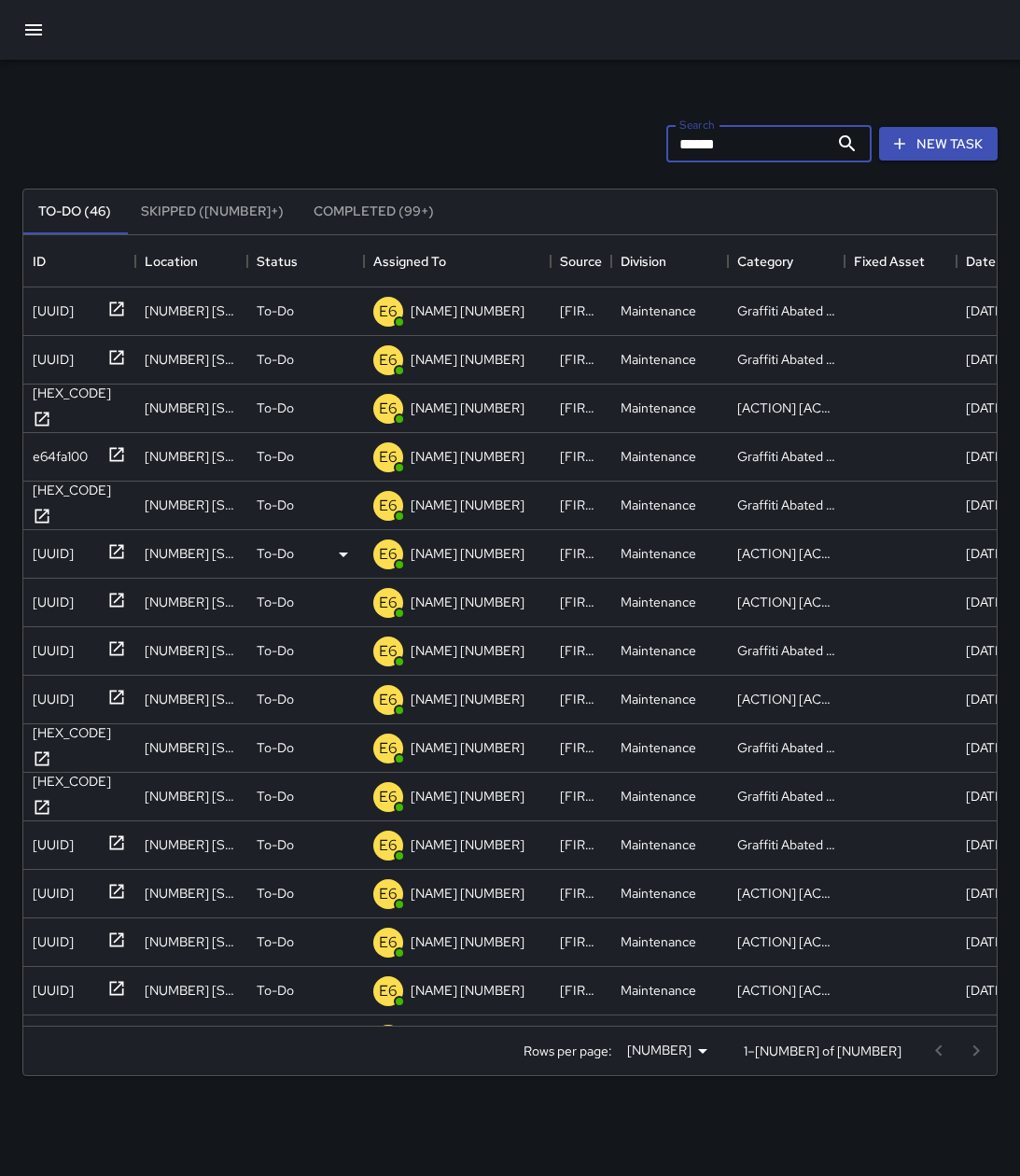 type on "******" 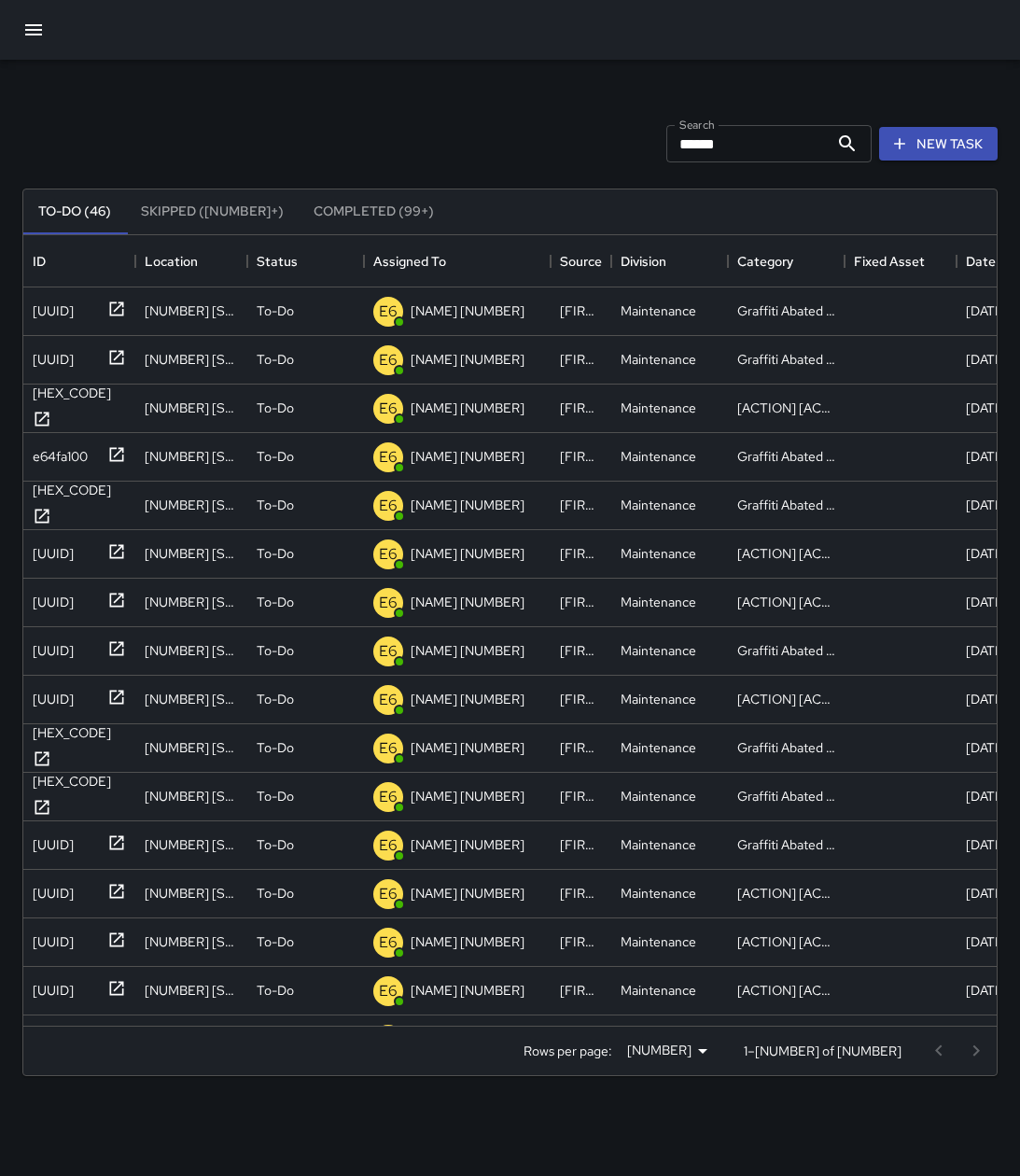 click on "******" at bounding box center (748, 144) 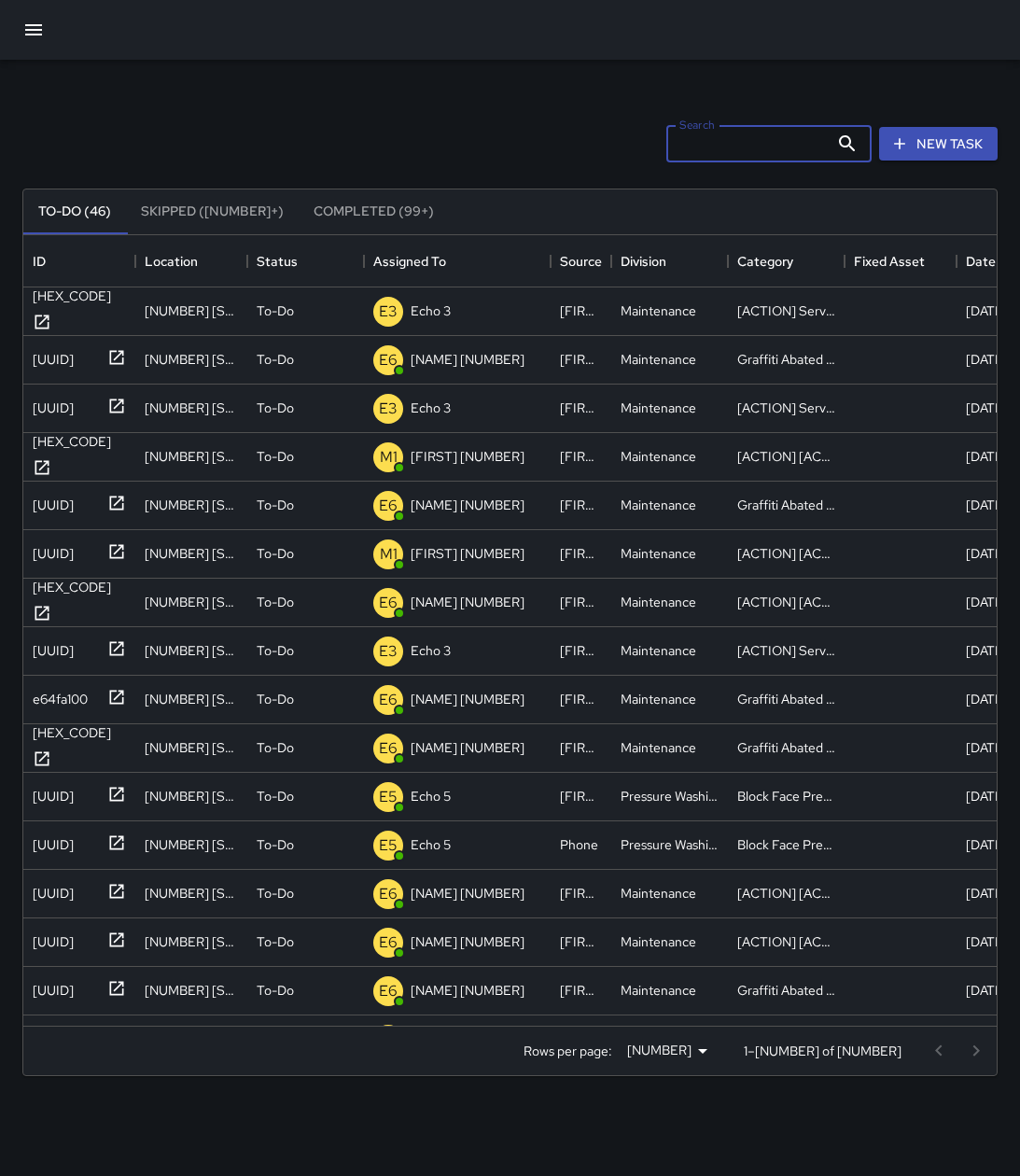 type 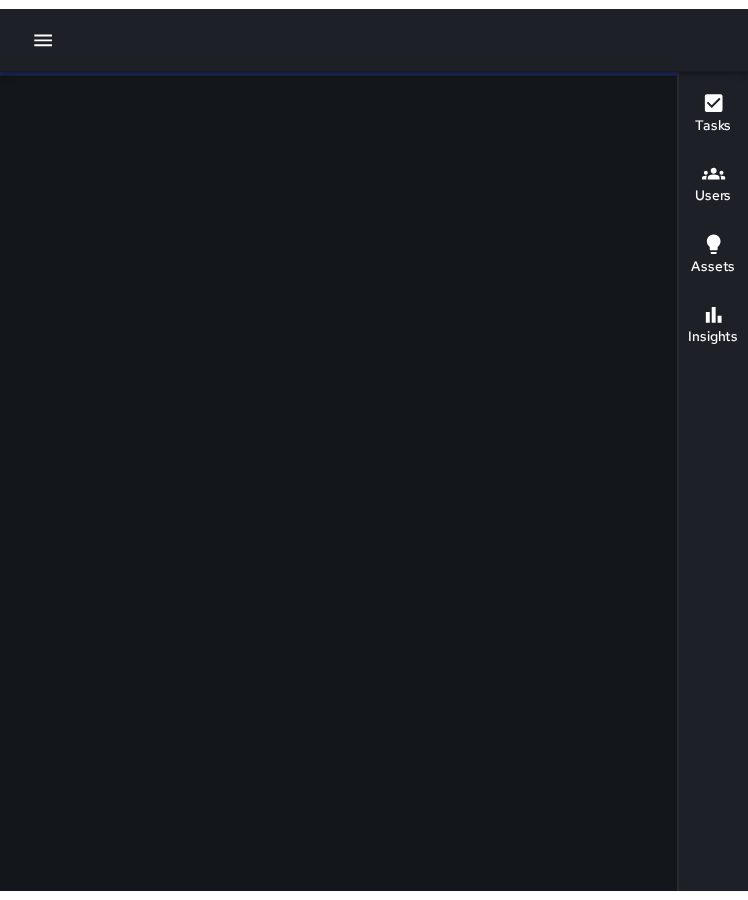 scroll, scrollTop: 0, scrollLeft: 0, axis: both 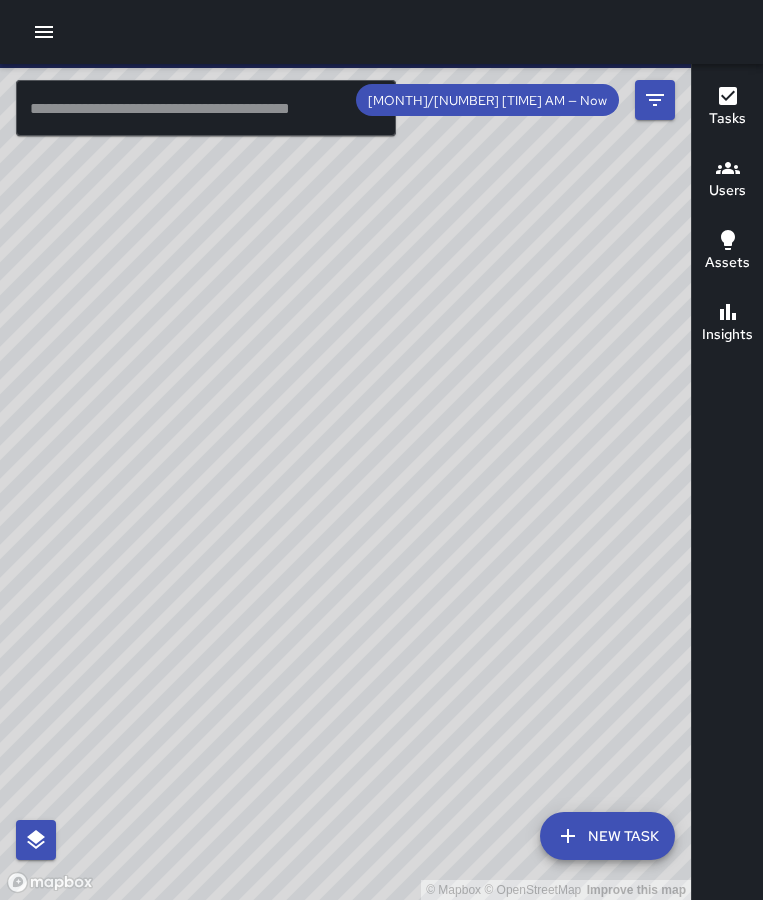 click at bounding box center [44, 32] 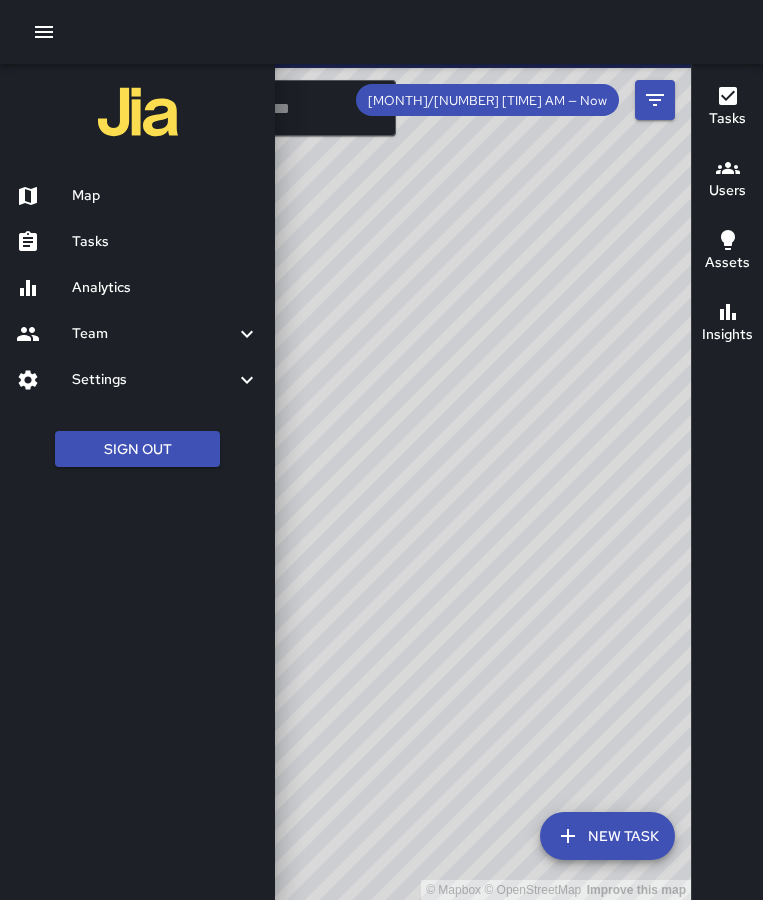 click on "Tasks" at bounding box center [137, 242] 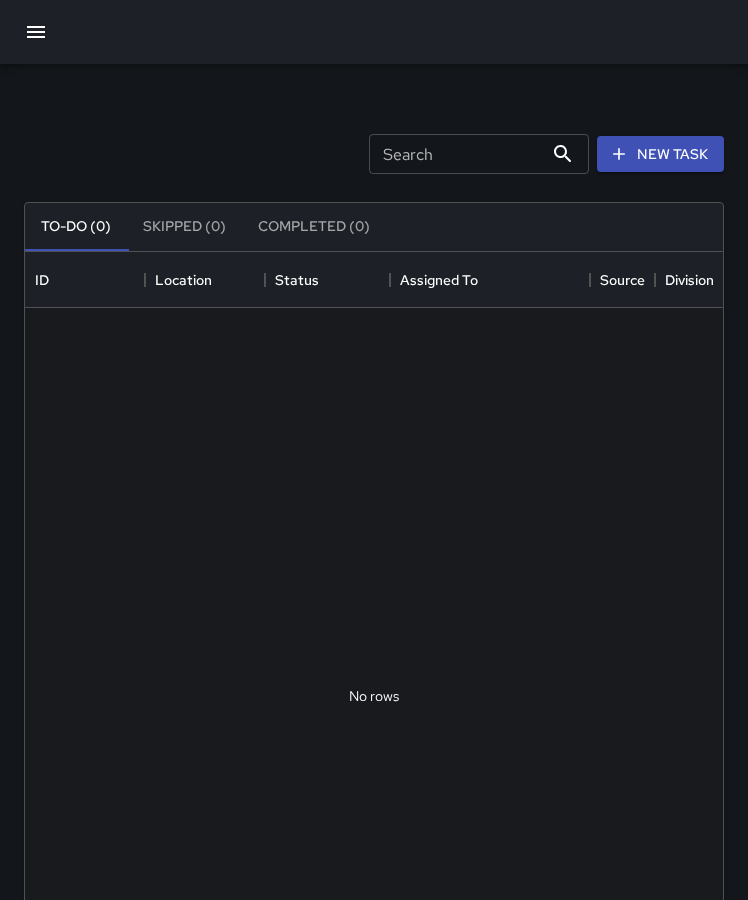 scroll, scrollTop: 16, scrollLeft: 16, axis: both 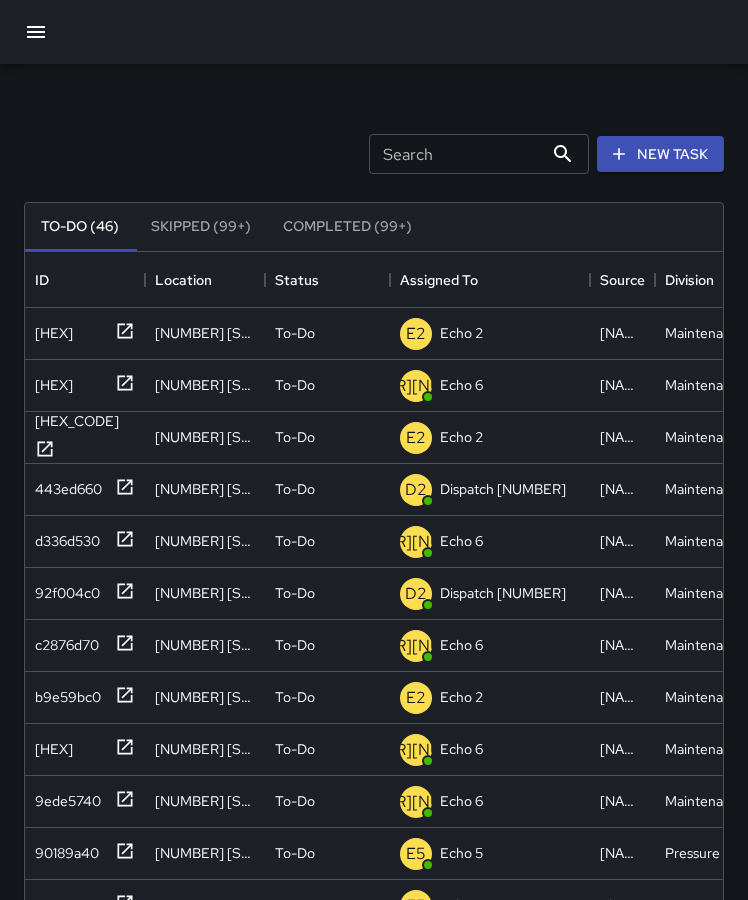 click at bounding box center [36, 32] 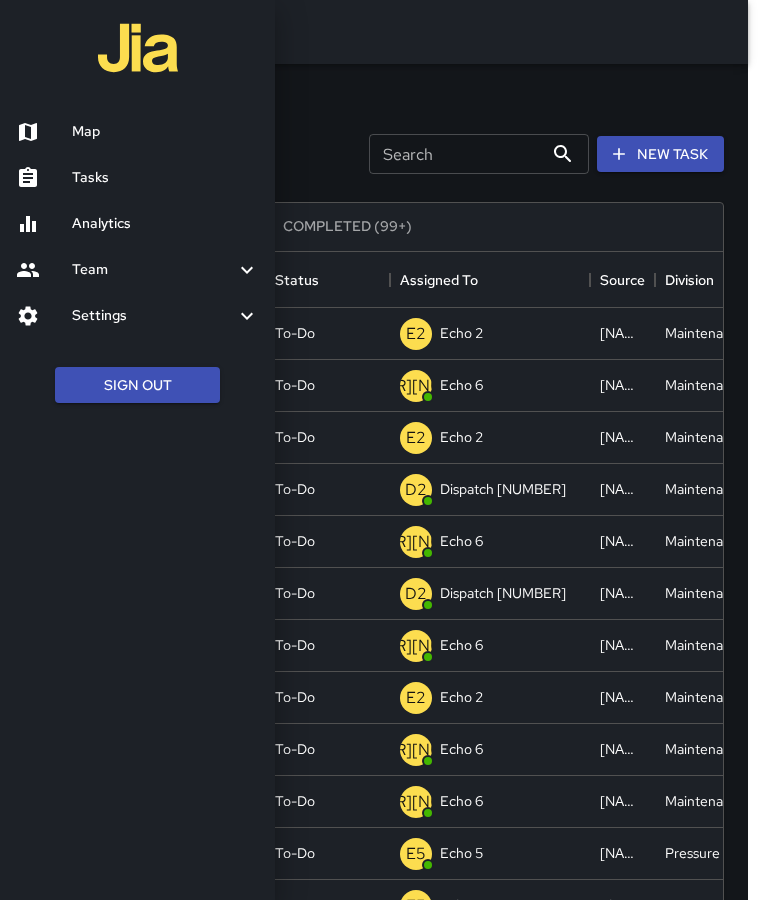 click on "Map" at bounding box center [165, 132] 